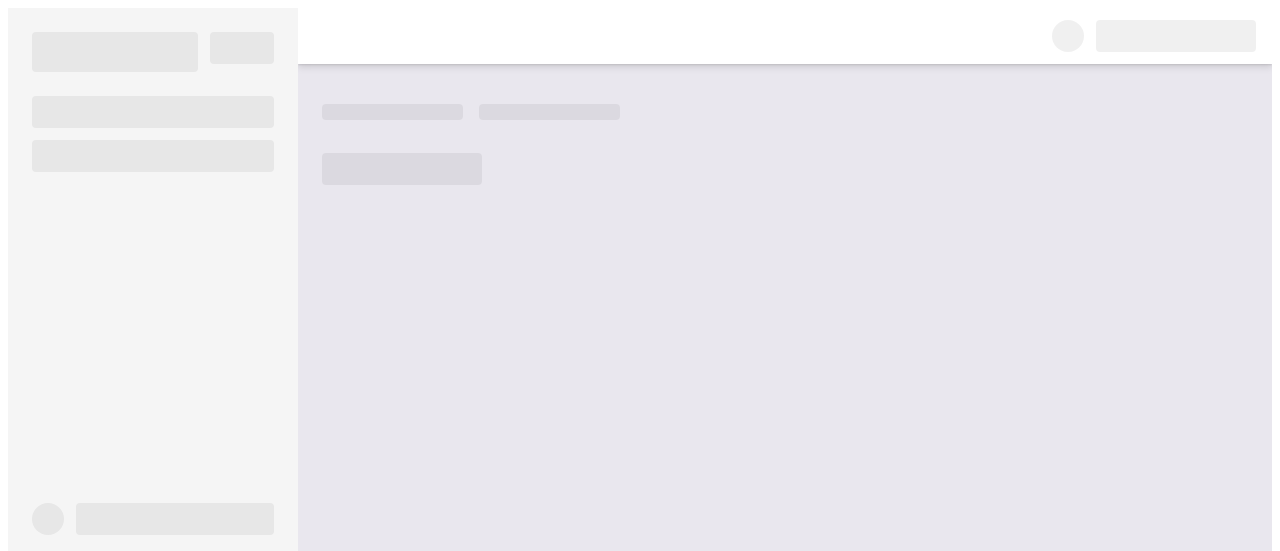 scroll, scrollTop: 0, scrollLeft: 0, axis: both 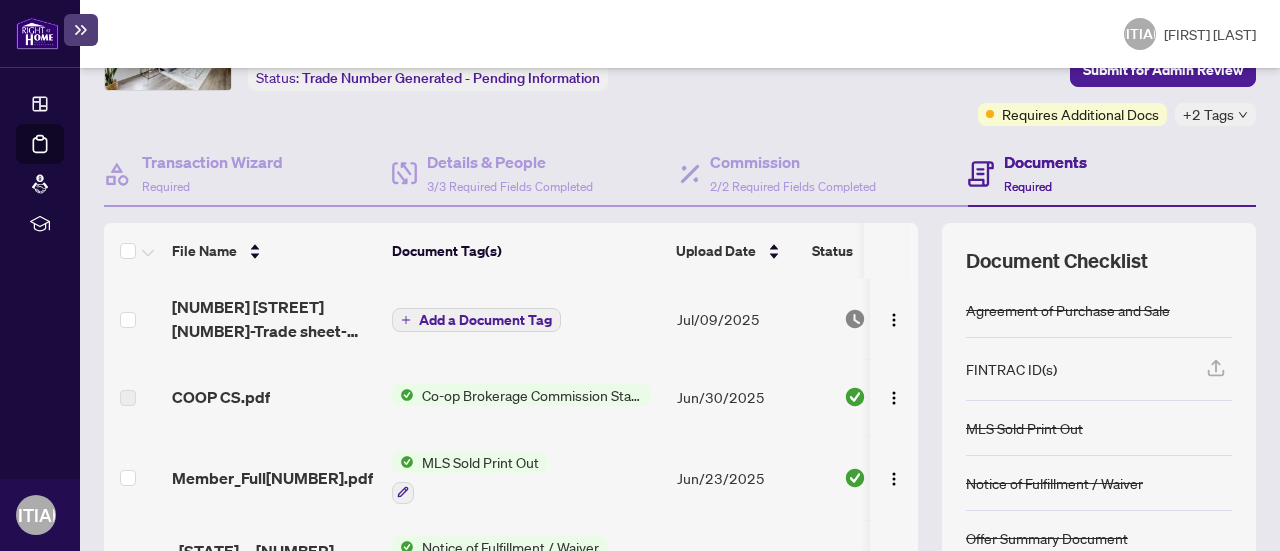 click on "Co-op Brokerage Commission Statement" at bounding box center [532, 395] 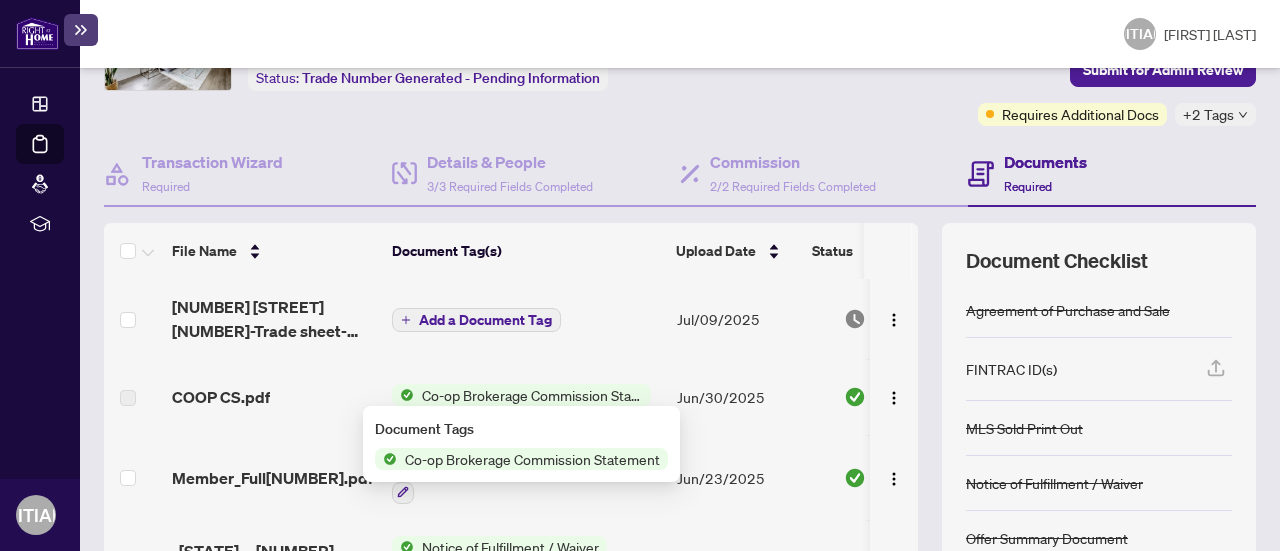 click on "Deal Processing / View Transaction Transaction saved   [TIME] ago Ticket #:   [NUMBER] [NUMBER] [STREET], [CITY], [STATE] [POSTAL_CODE], [COUNTRY] Status:   Trade Number Generated - Pending Information Submit for Admin Review Transaction Communication 3 Submit for Admin Review Requires Additional Docs +2 Tags Transaction Wizard Required Details & People 3/3 Required Fields Completed Commission 2/2 Required Fields Completed Documents Required File Name Document Tag(s) Upload Date Status             [NUMBER] [STREET] [NUMBER]-Trade sheet-[FIRST] to review.pdf Add a Document Tag [DATE] Pending Review COOP CS.pdf Co-op Brokerage Commission Statement [DATE] Document Approved Member_Full[NUMBER].pdf MLS Sold Print Out [DATE] Document Approved _[STATE]__ [NUMBER]_-_Waiver [NUMBER].pdf Notice of Fulfillment / Waiver [DATE] Document Approved _[STATE]__ [NUMBER]_-_Waiver.pdf Notice of Fulfillment / Waiver [DATE] Document Approved Deposit Receipt.pdf Right at Home Deposit Receipt [DATE] Document Approved + 1             25" at bounding box center (680, 343) 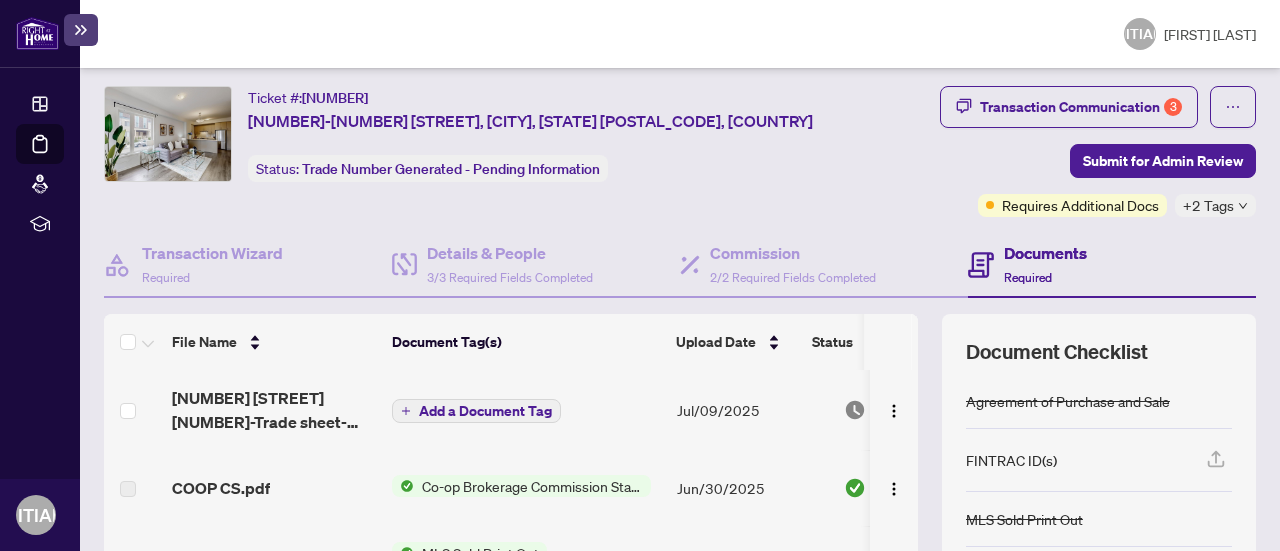 scroll, scrollTop: 0, scrollLeft: 0, axis: both 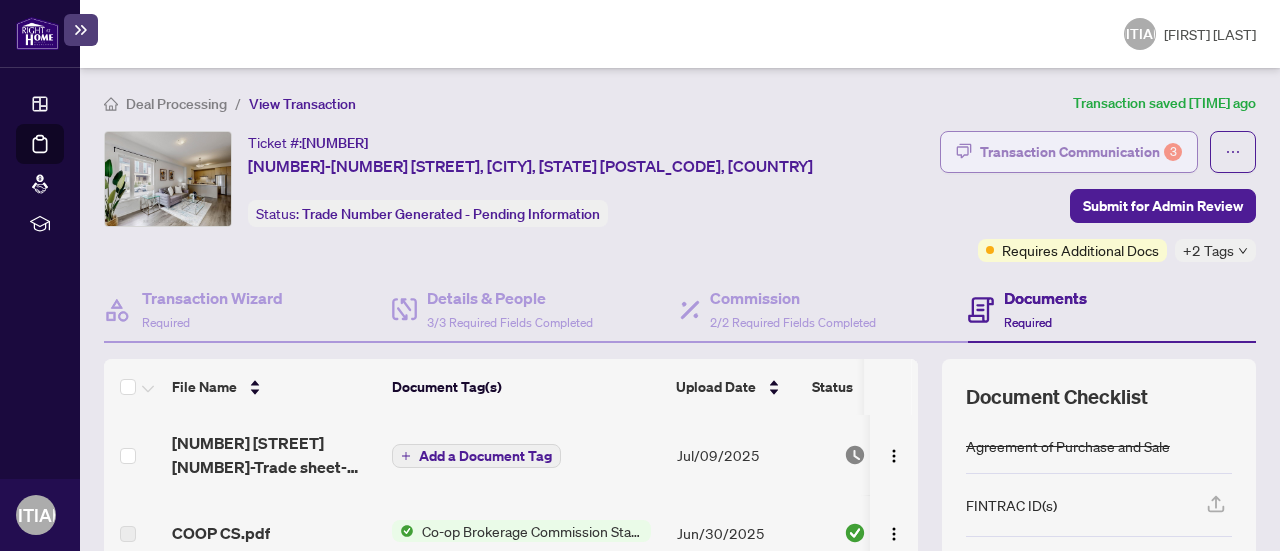 click on "3" at bounding box center [1173, 152] 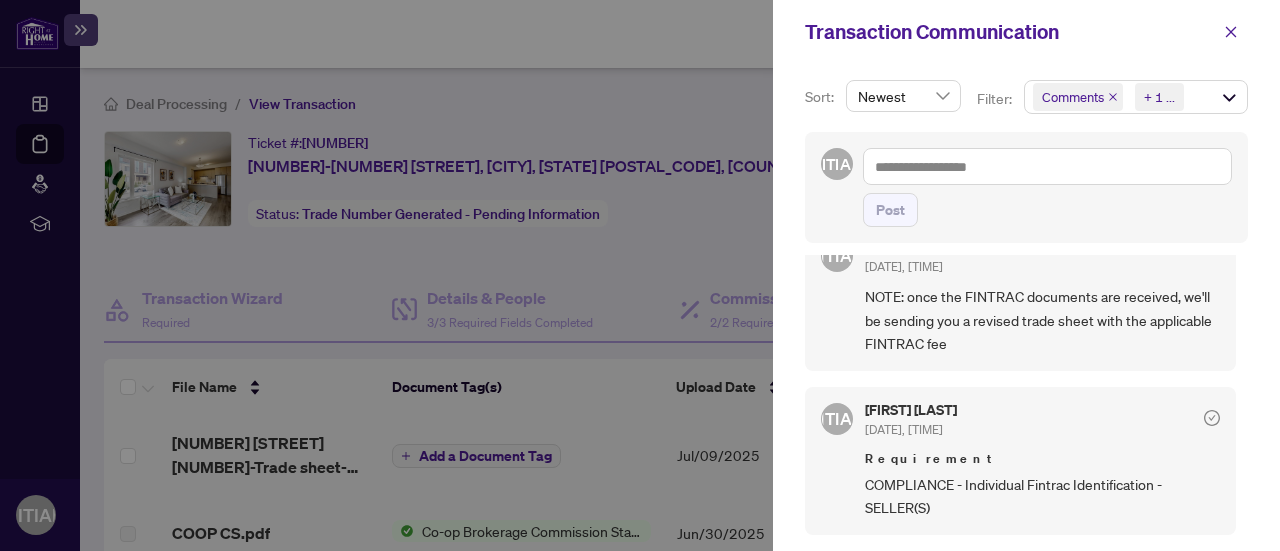 scroll, scrollTop: 18, scrollLeft: 0, axis: vertical 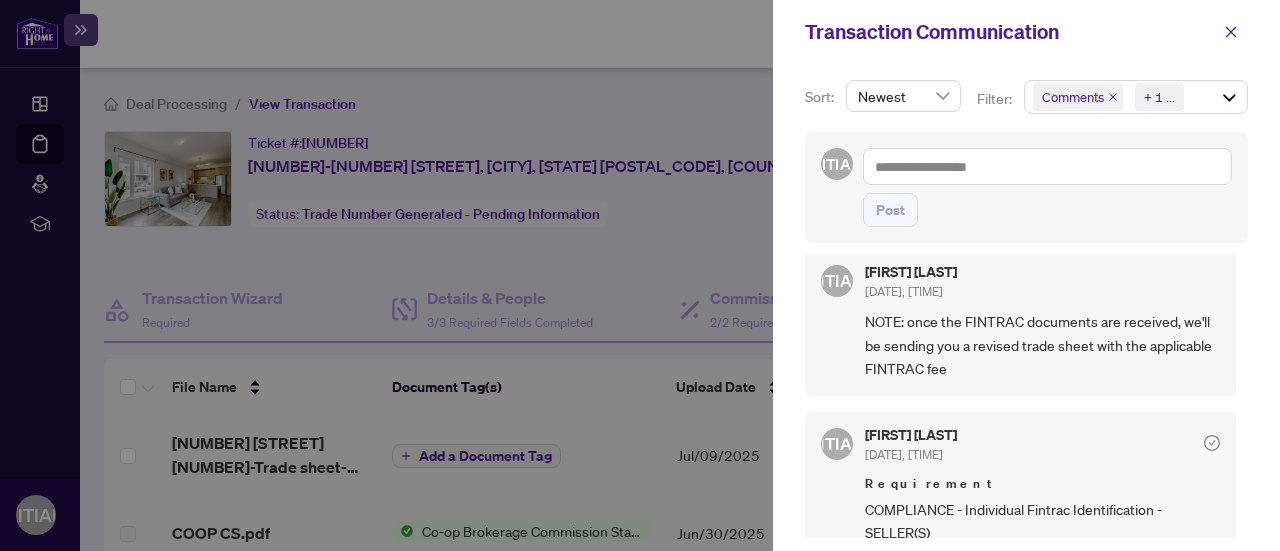 click at bounding box center [640, 275] 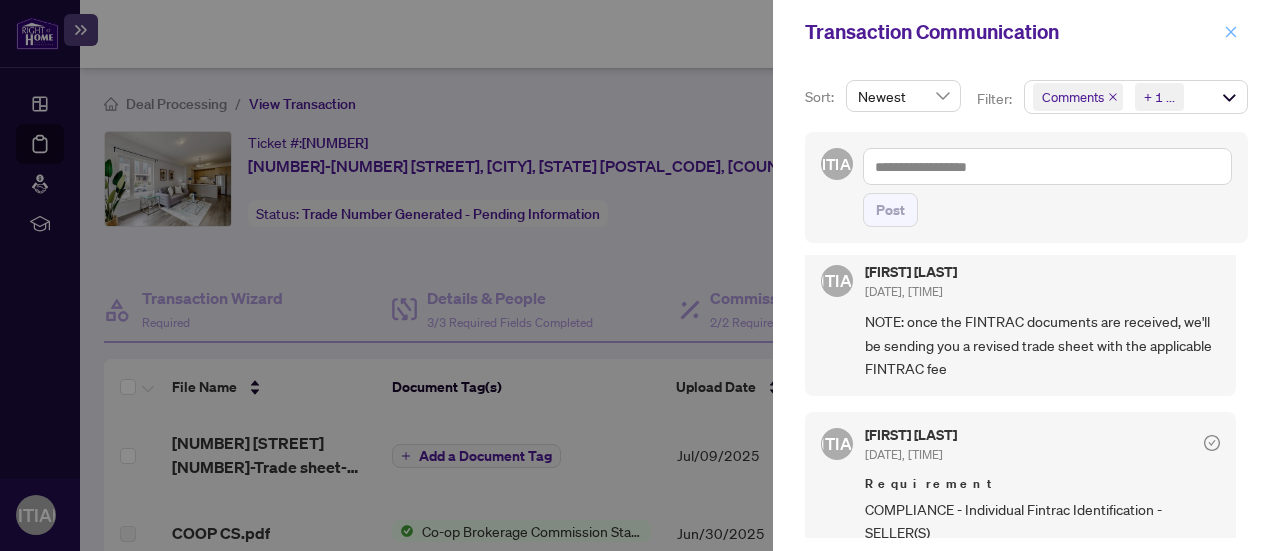 click at bounding box center [1231, 32] 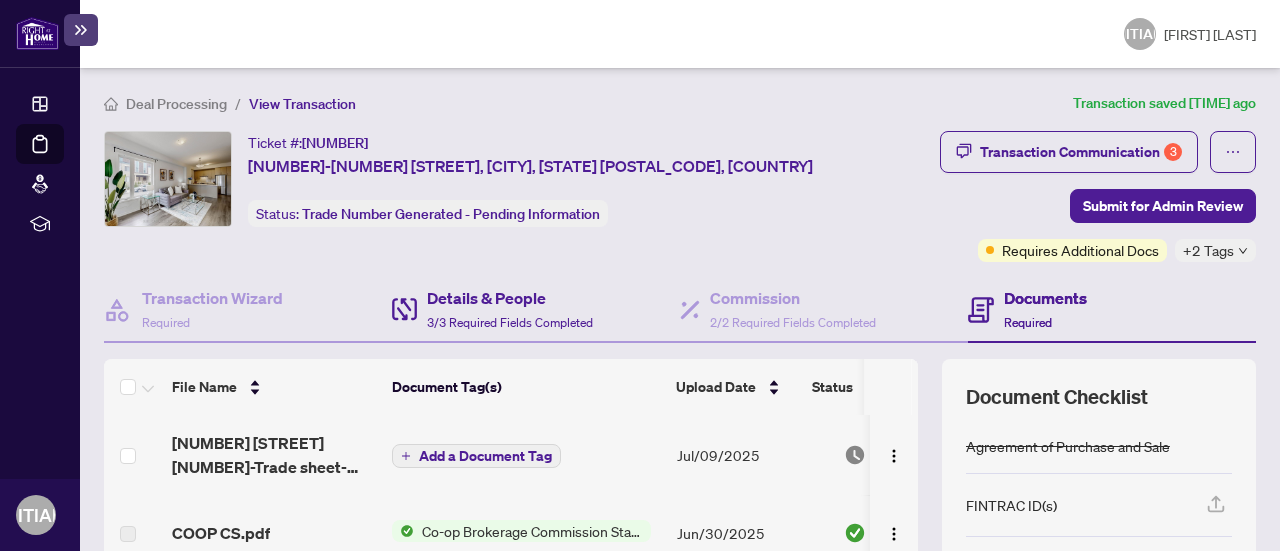 click on "Details & People 3/3 Required Fields Completed" at bounding box center (536, 310) 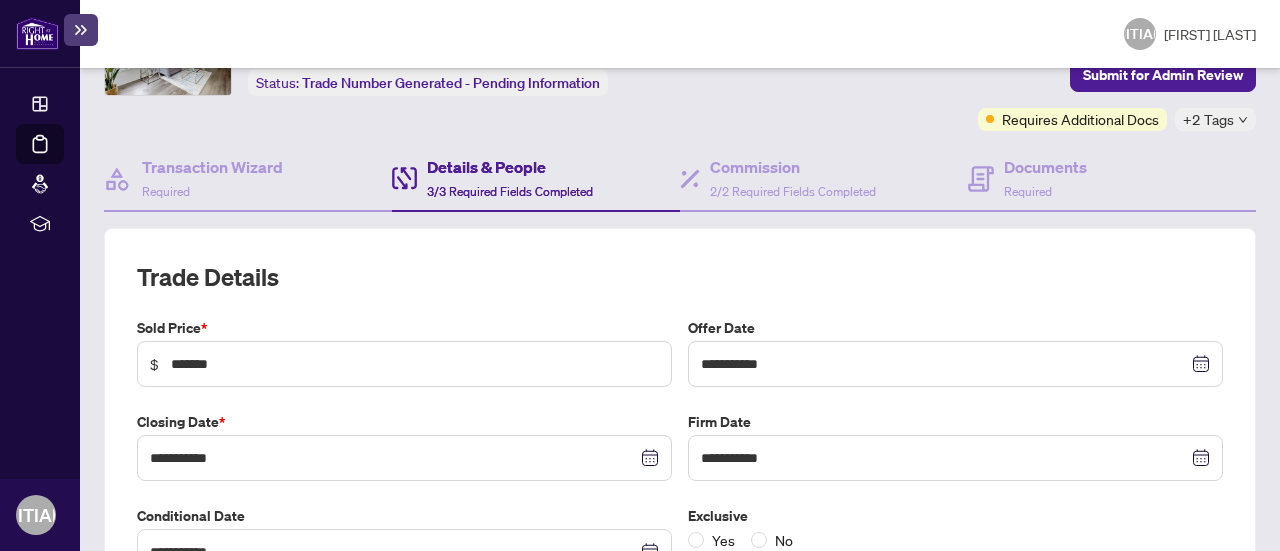 scroll, scrollTop: 100, scrollLeft: 0, axis: vertical 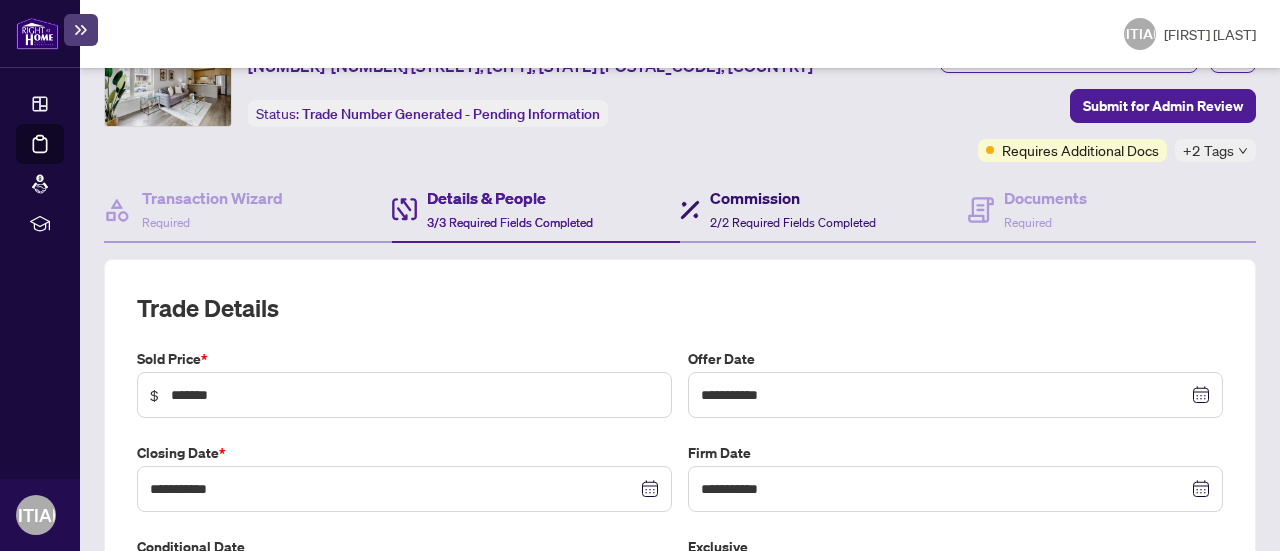 click on "Commission" at bounding box center (793, 198) 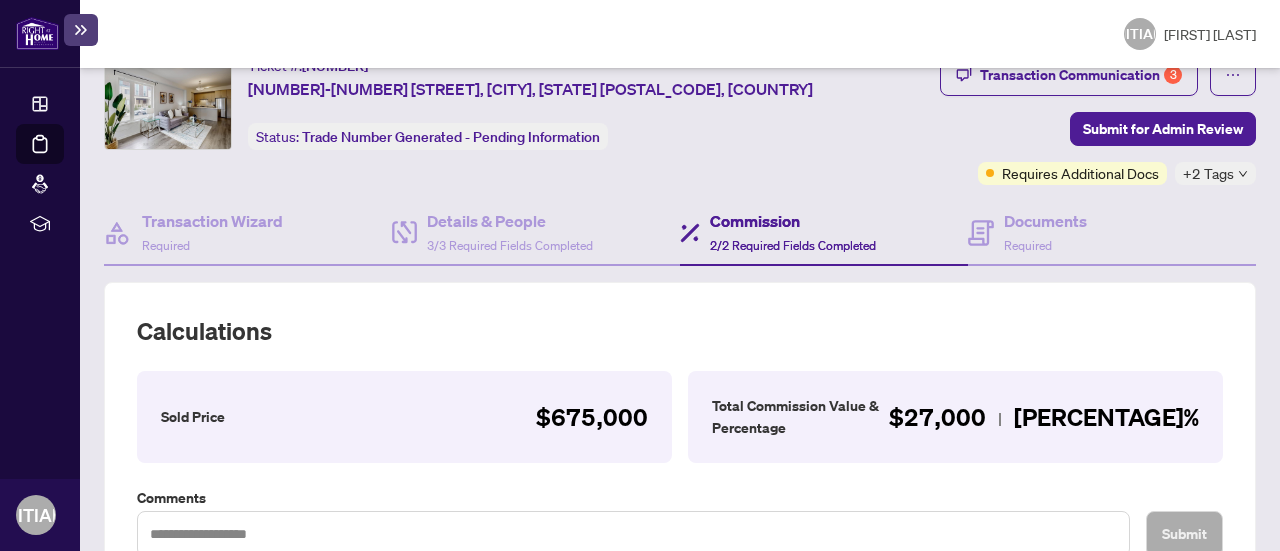 scroll, scrollTop: 0, scrollLeft: 0, axis: both 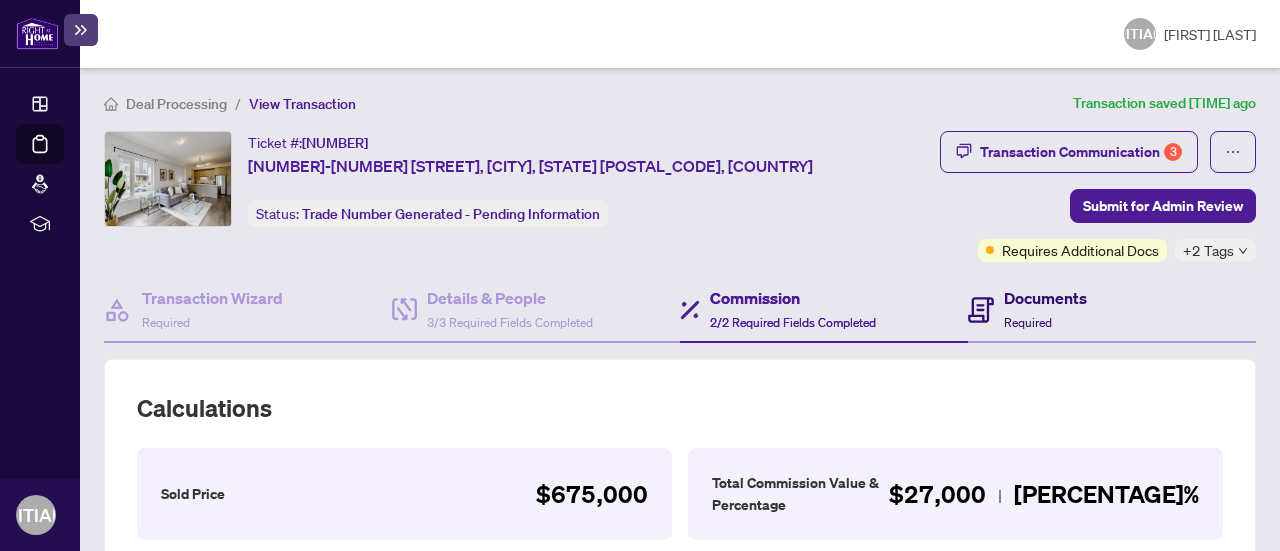 click on "Documents" at bounding box center (1045, 298) 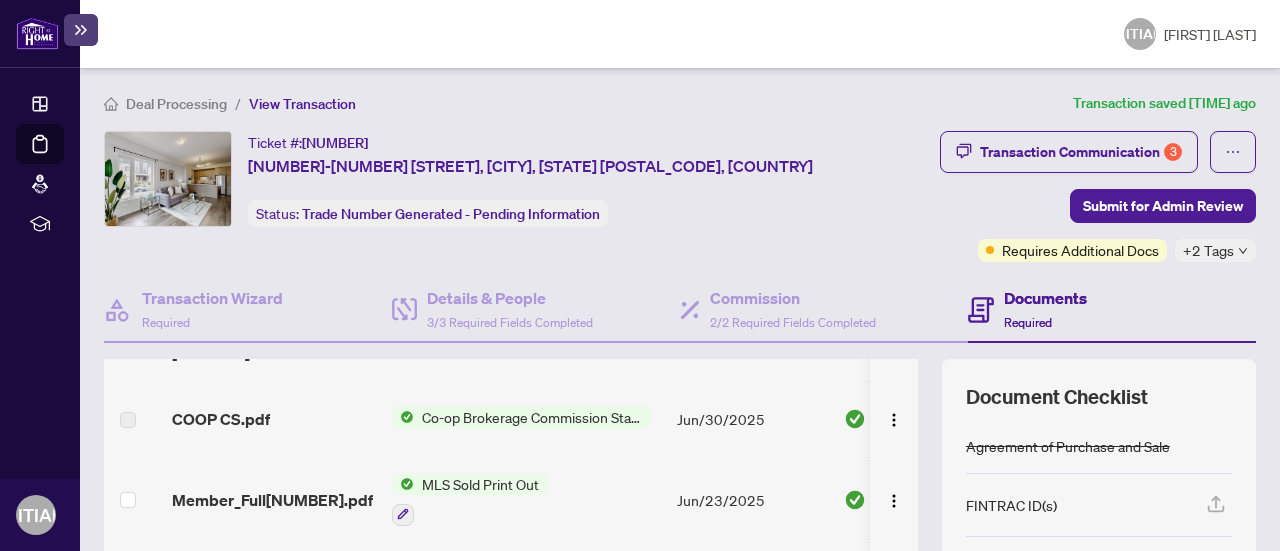 scroll, scrollTop: 0, scrollLeft: 0, axis: both 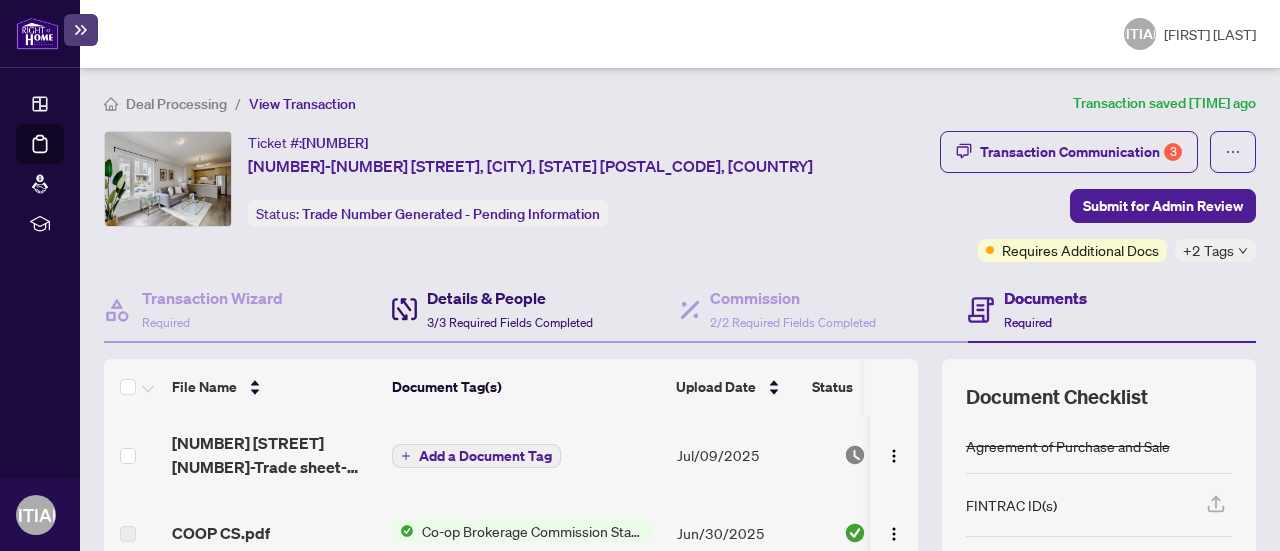 click on "Details & People" at bounding box center [510, 298] 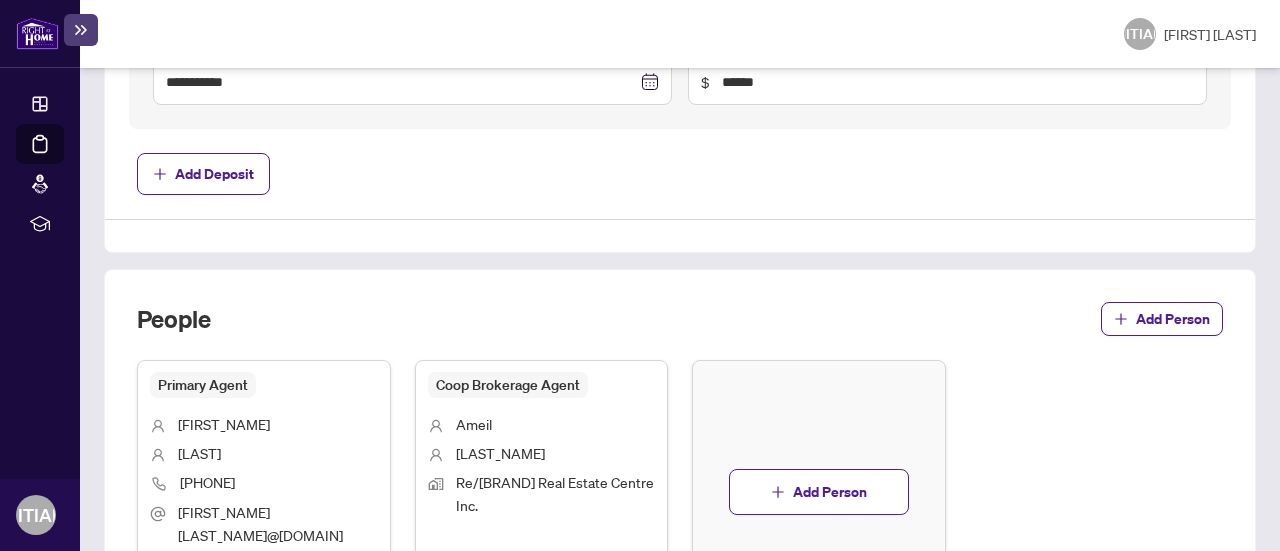 scroll, scrollTop: 1200, scrollLeft: 0, axis: vertical 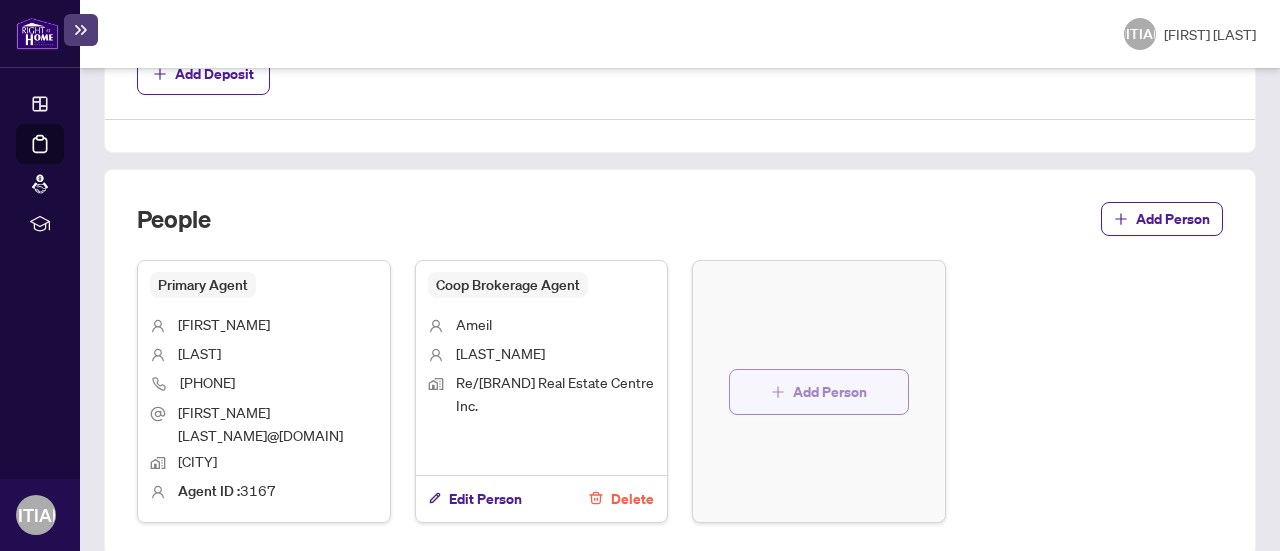 click on "Add Person" at bounding box center (830, 392) 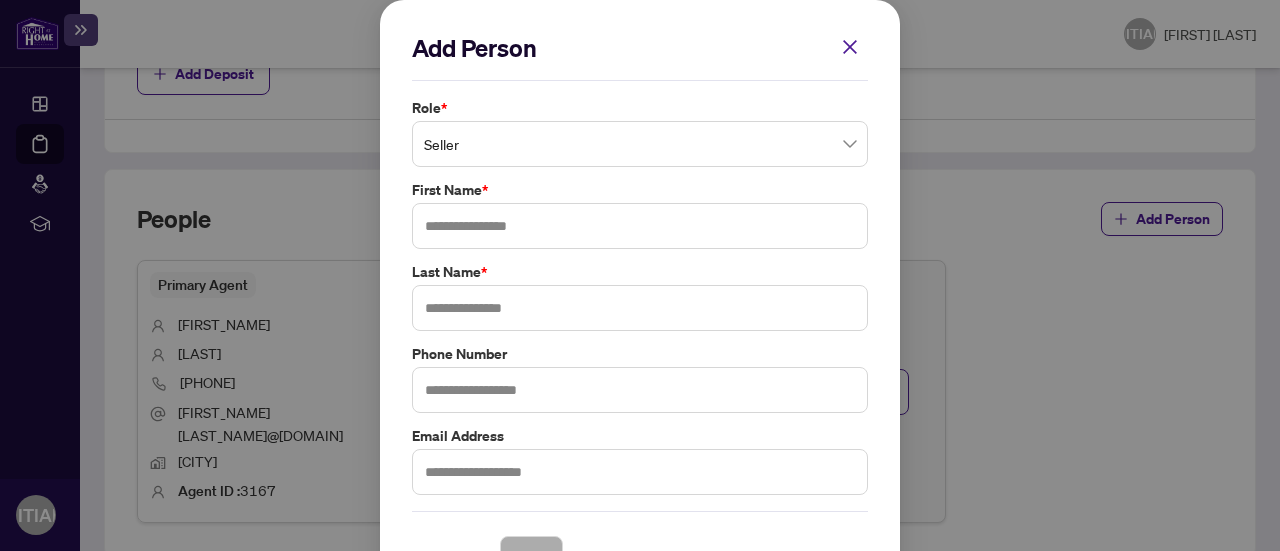 click on "Seller" at bounding box center (640, 144) 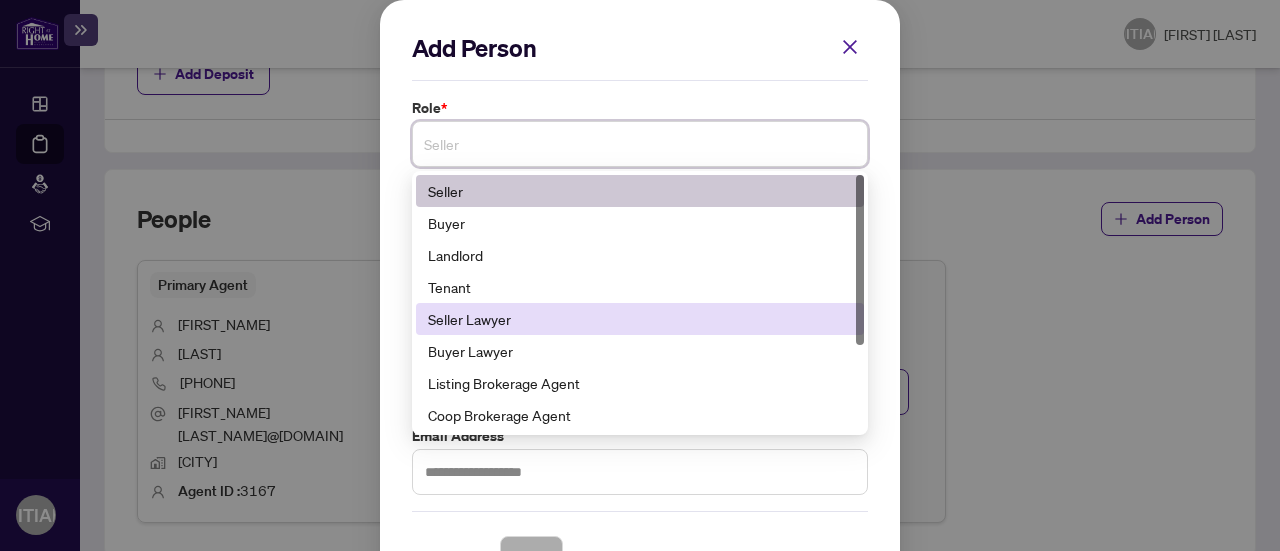 click on "Seller Lawyer" at bounding box center (640, 319) 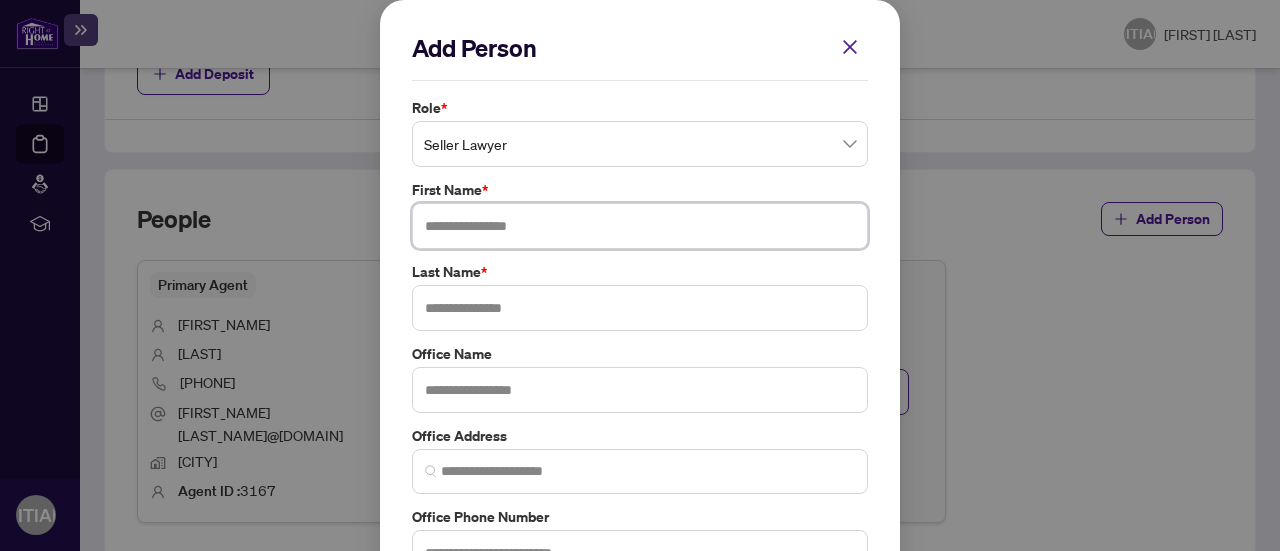click at bounding box center (640, 226) 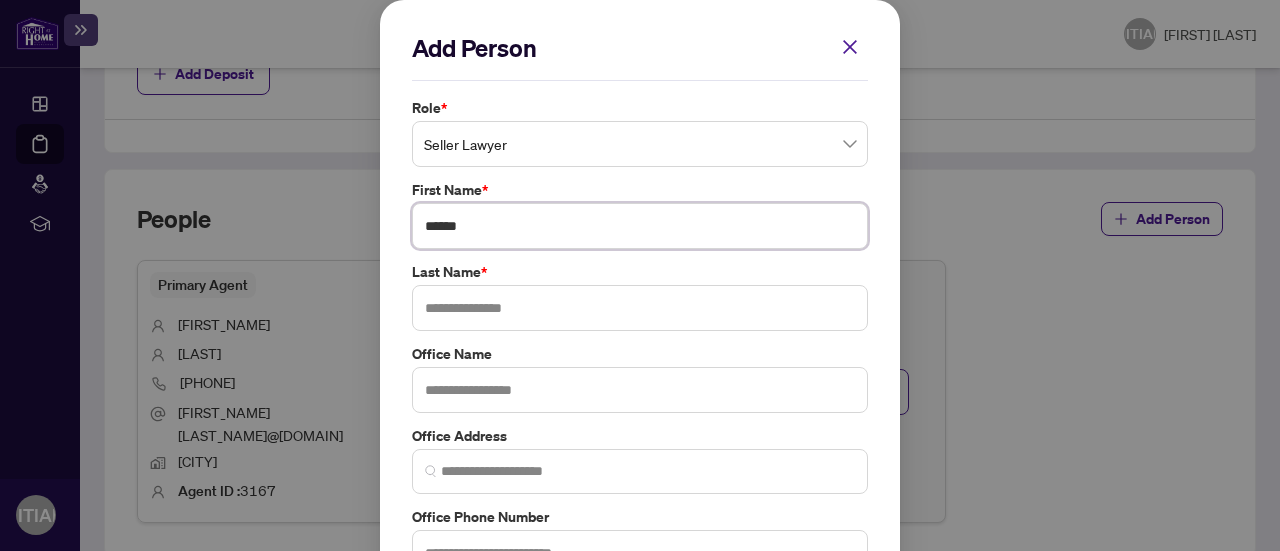 type on "******" 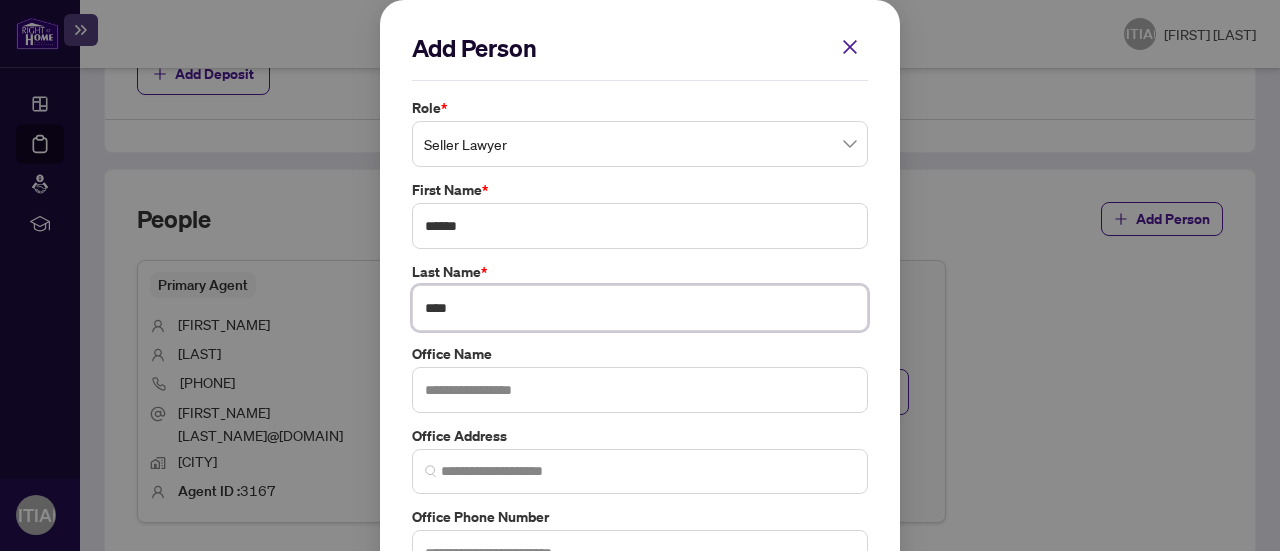 type on "****" 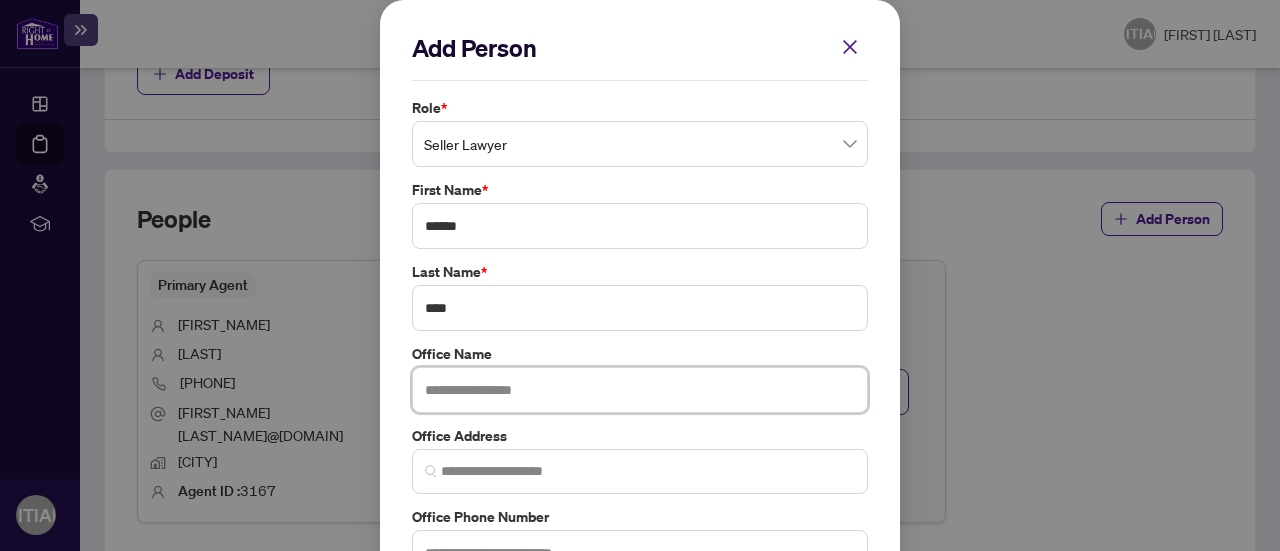 click at bounding box center [640, 390] 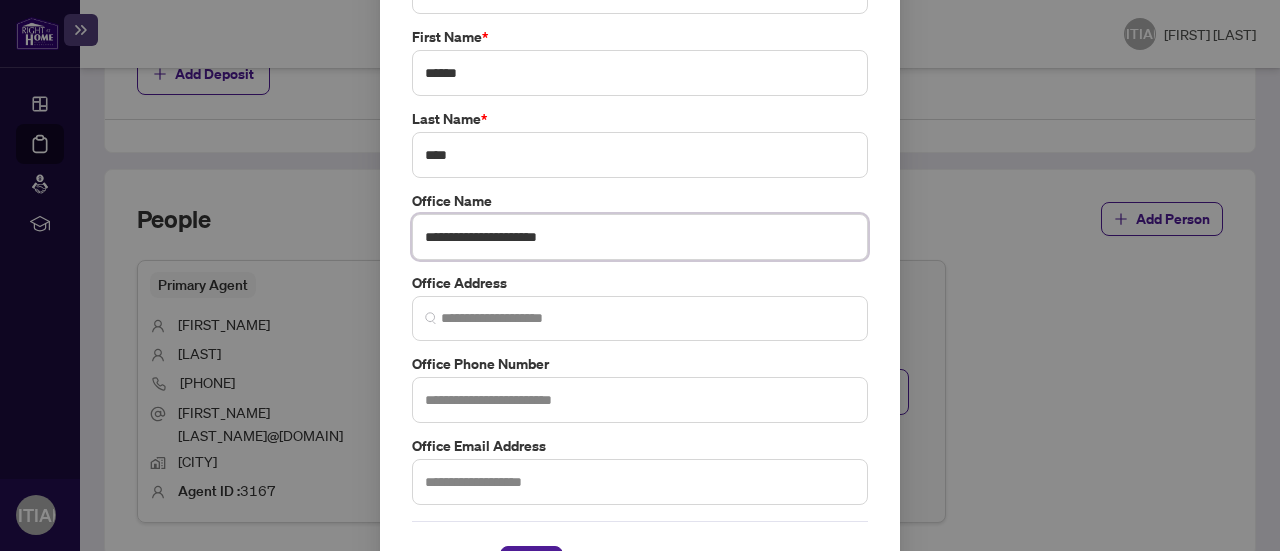 scroll, scrollTop: 200, scrollLeft: 0, axis: vertical 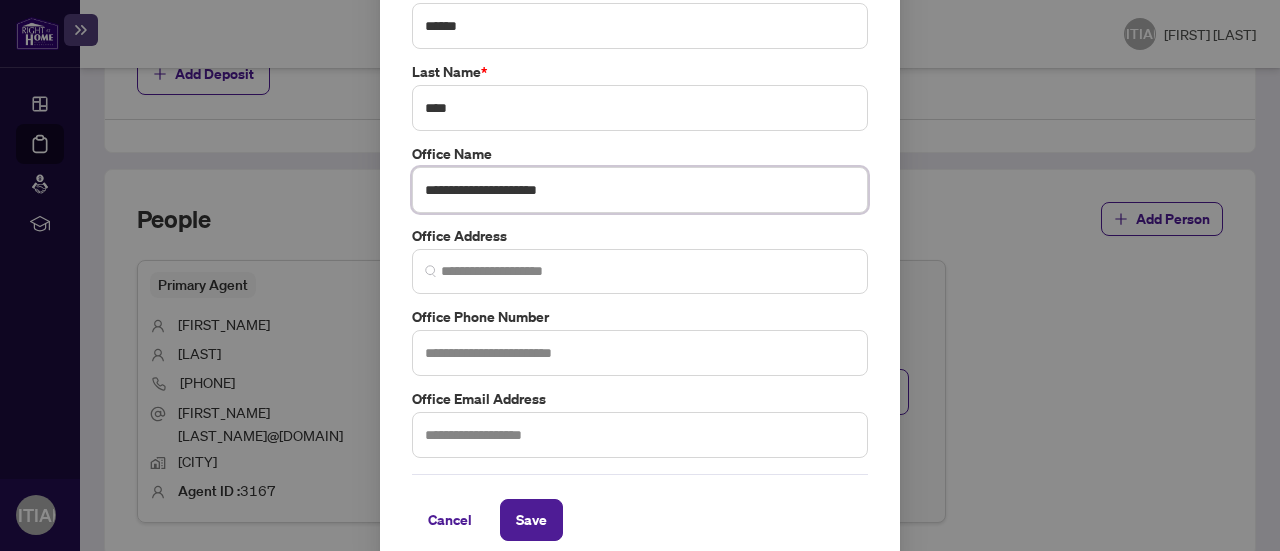 type on "**********" 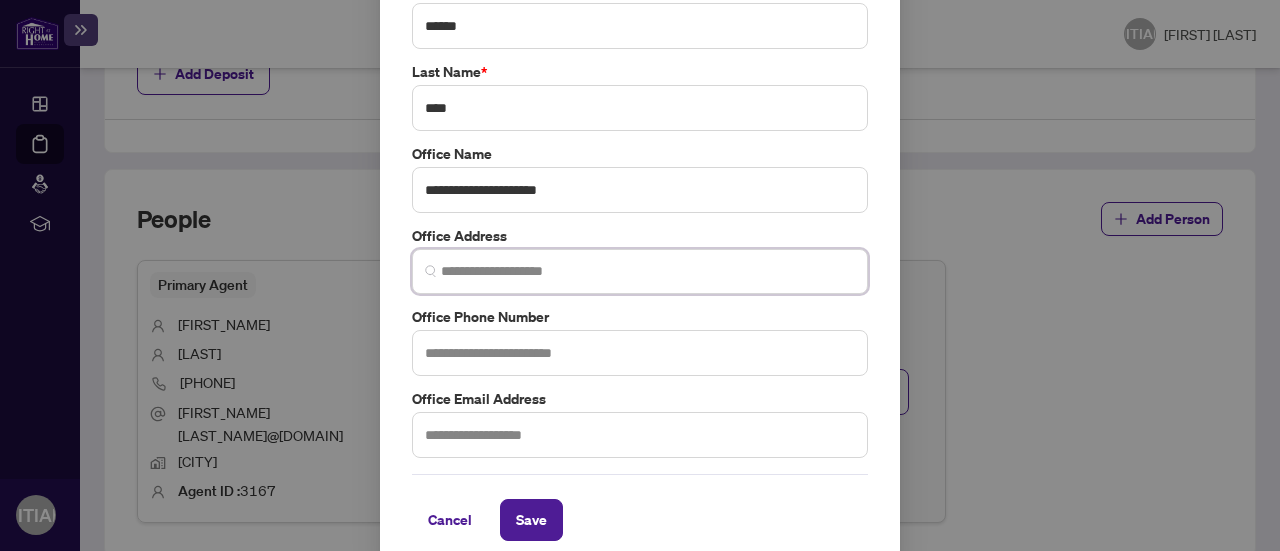 click at bounding box center [648, 271] 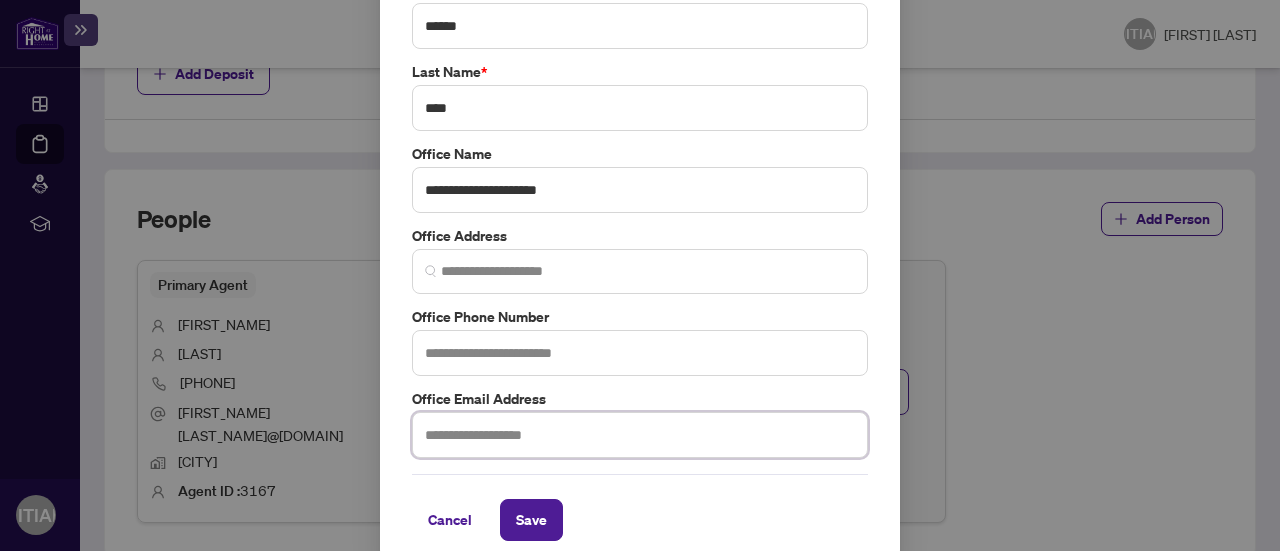 click at bounding box center (640, 435) 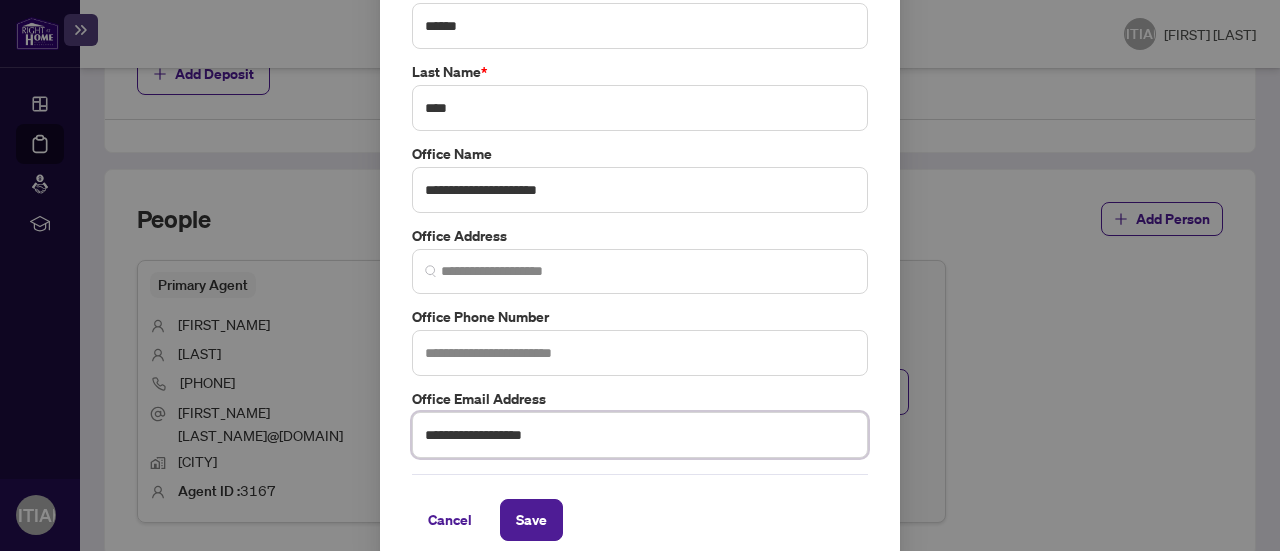 type on "**********" 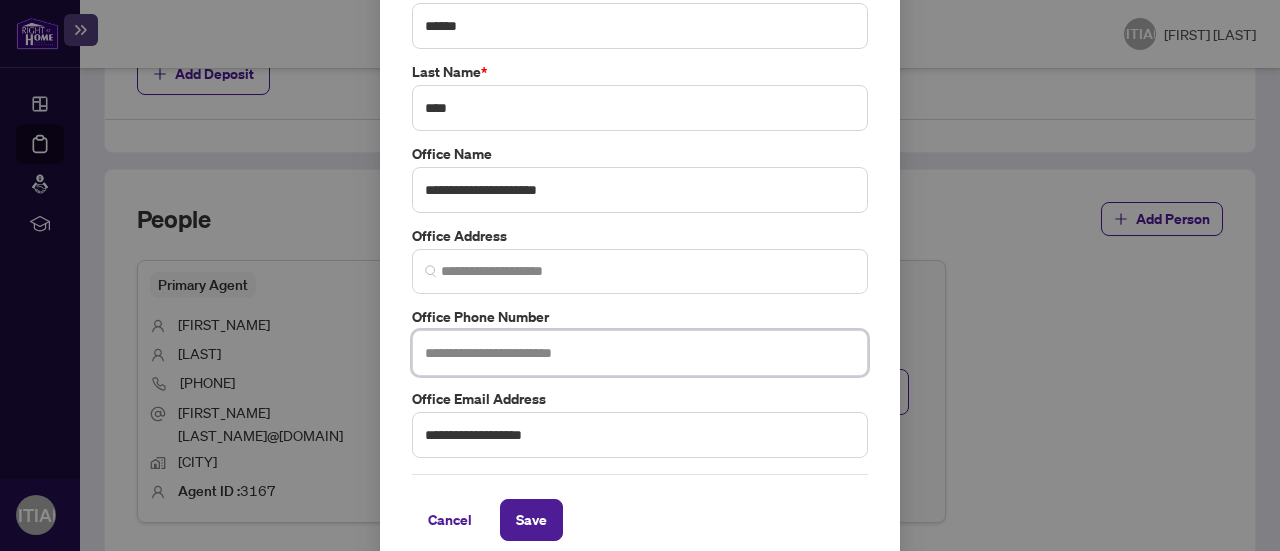 click at bounding box center (640, 353) 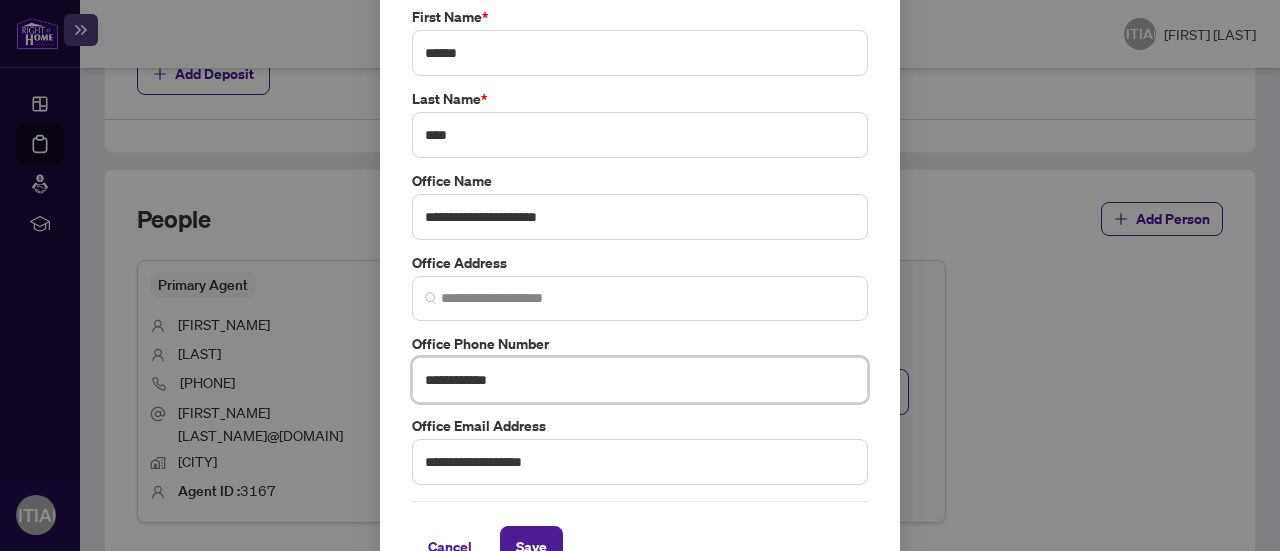 scroll, scrollTop: 216, scrollLeft: 0, axis: vertical 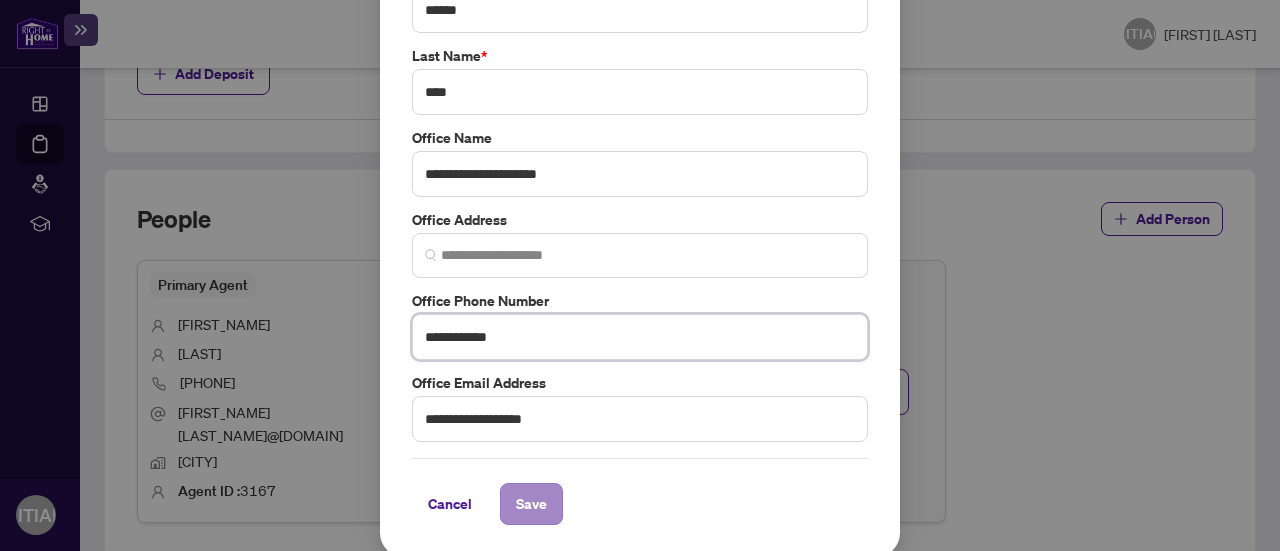 type on "**********" 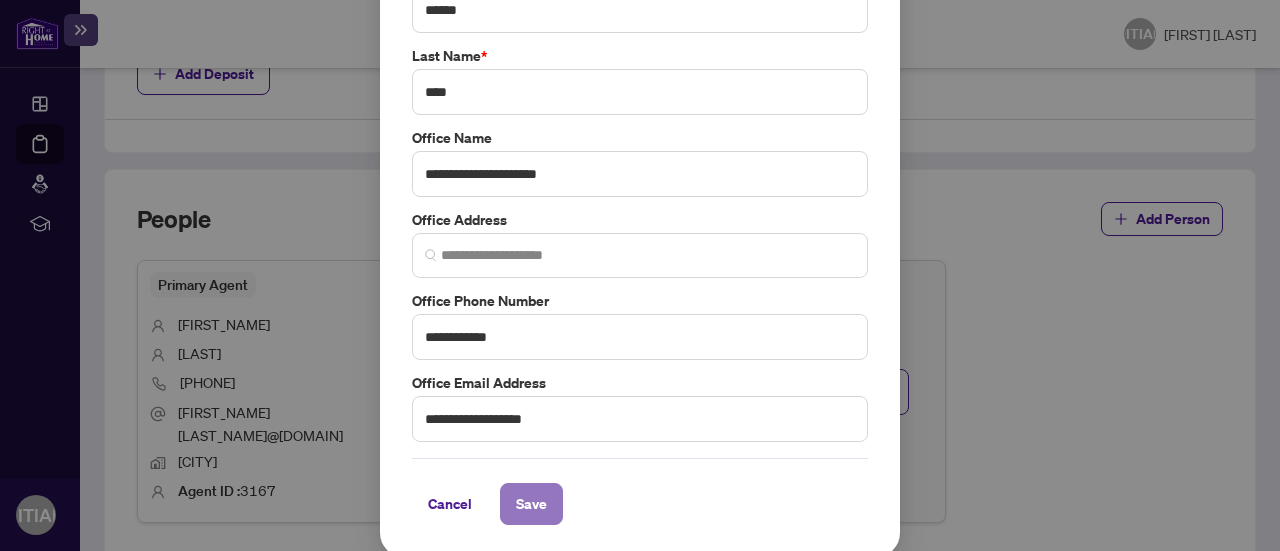 click on "Save" at bounding box center [531, 504] 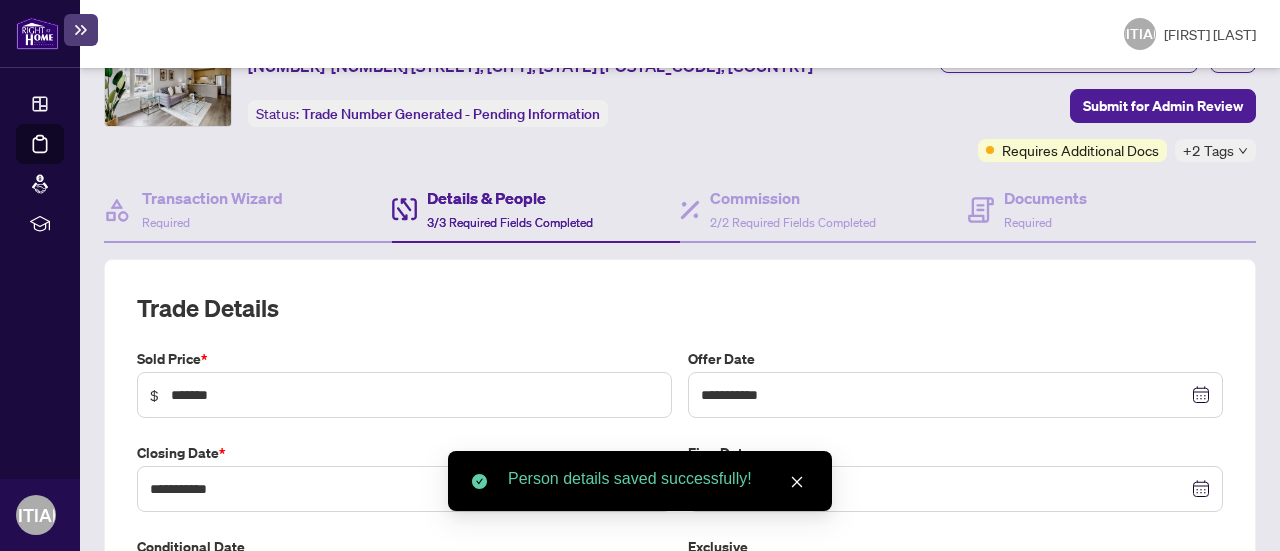 scroll, scrollTop: 0, scrollLeft: 0, axis: both 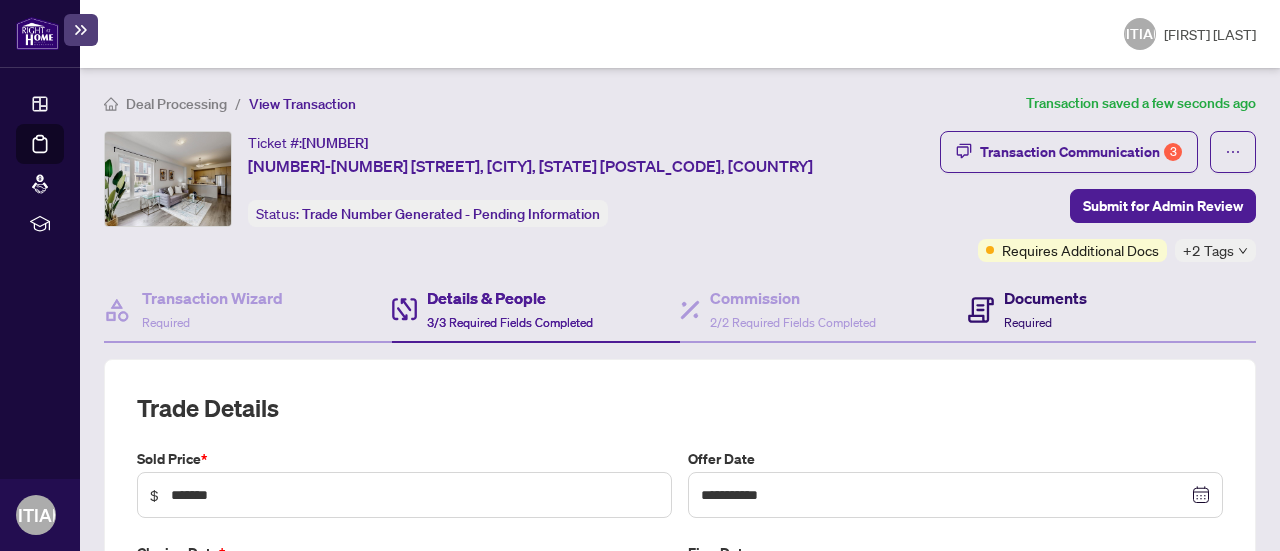 click on "Documents" at bounding box center [1045, 298] 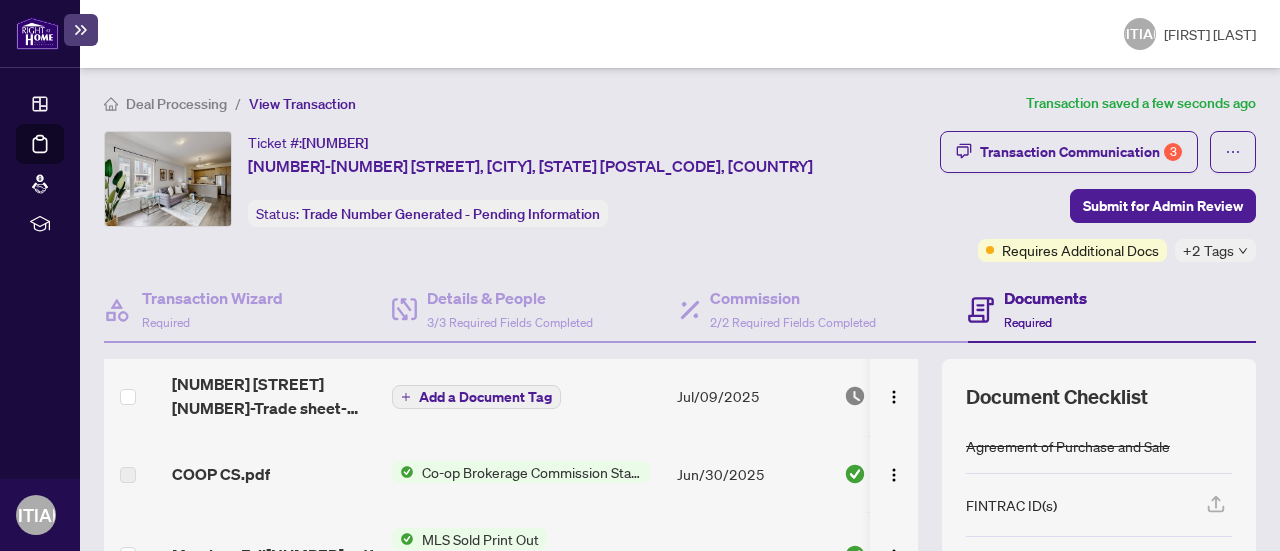scroll, scrollTop: 0, scrollLeft: 0, axis: both 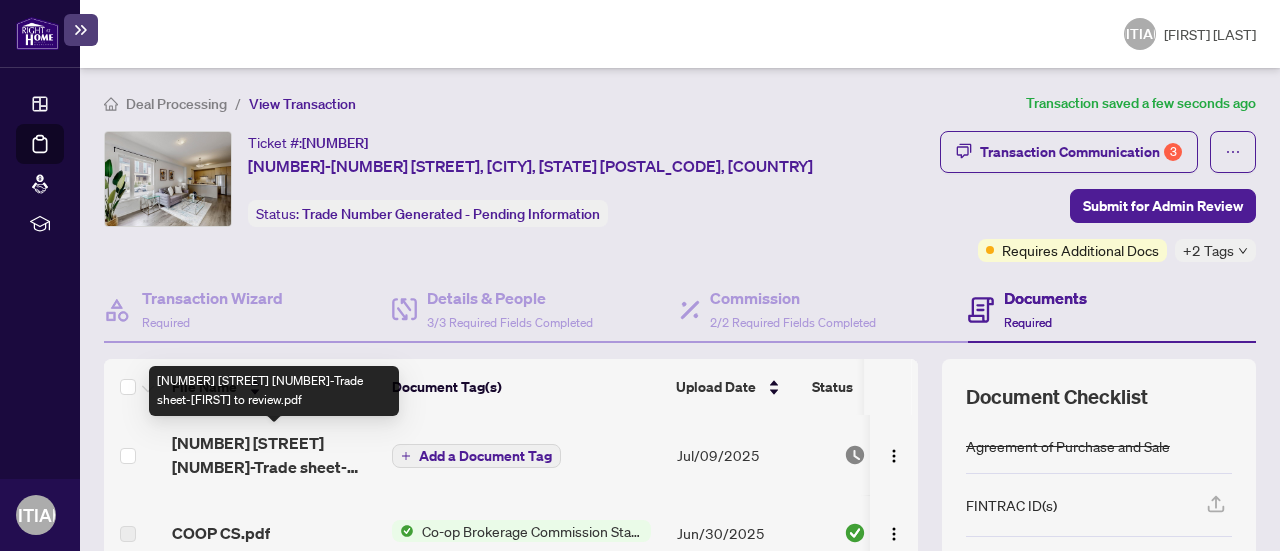 click on "[NUMBER] [STREET] [NUMBER]-Trade sheet-[FIRST] to review.pdf" at bounding box center [274, 455] 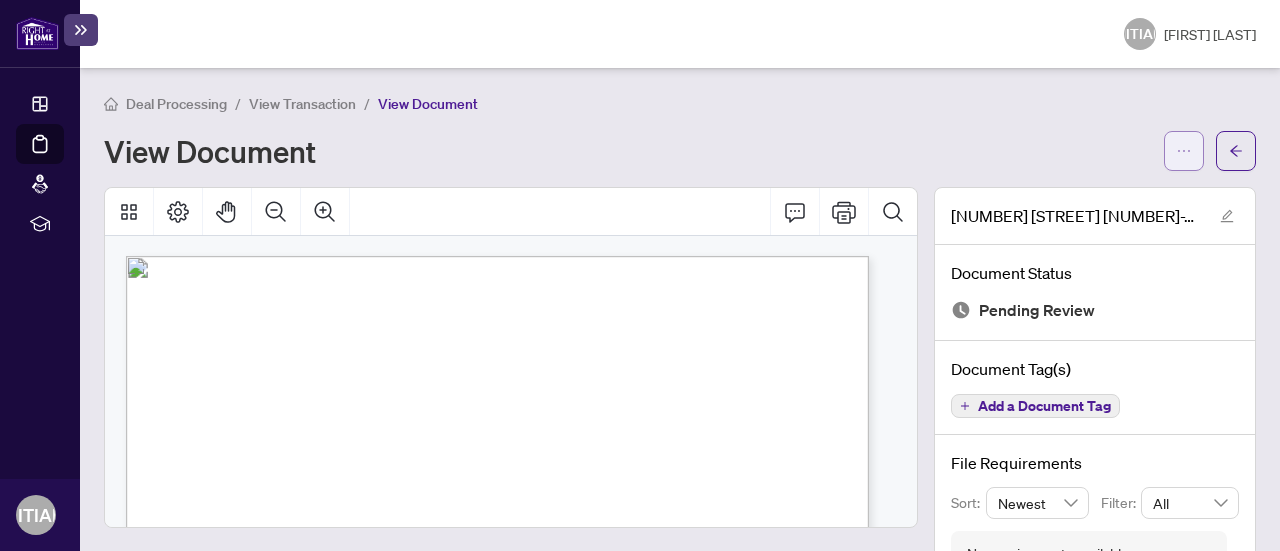 click at bounding box center (1184, 151) 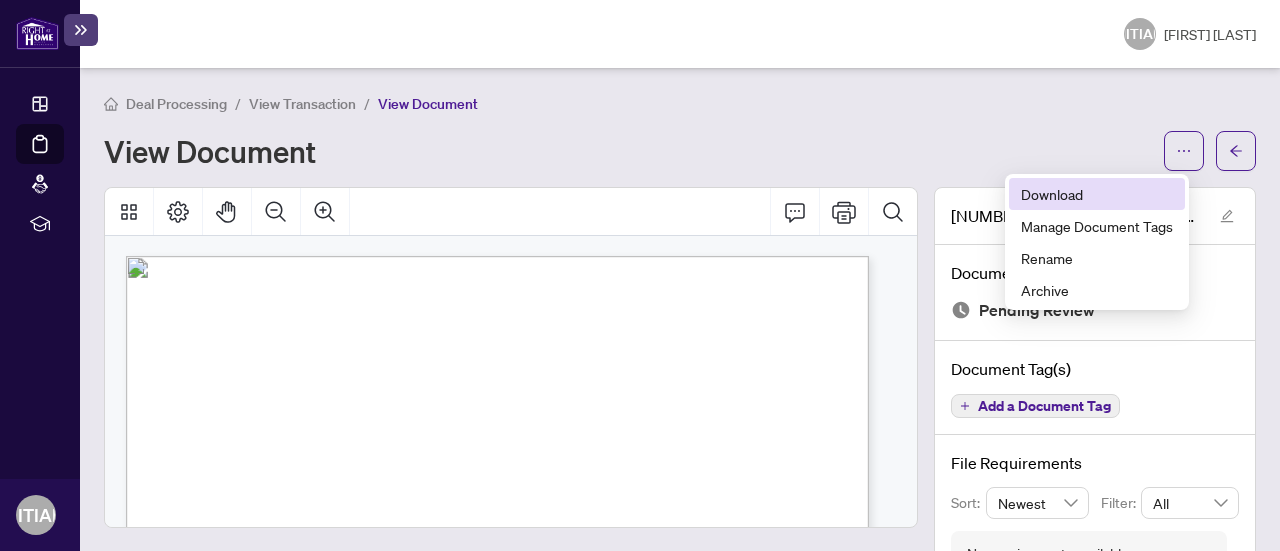 click on "Download" at bounding box center (1097, 194) 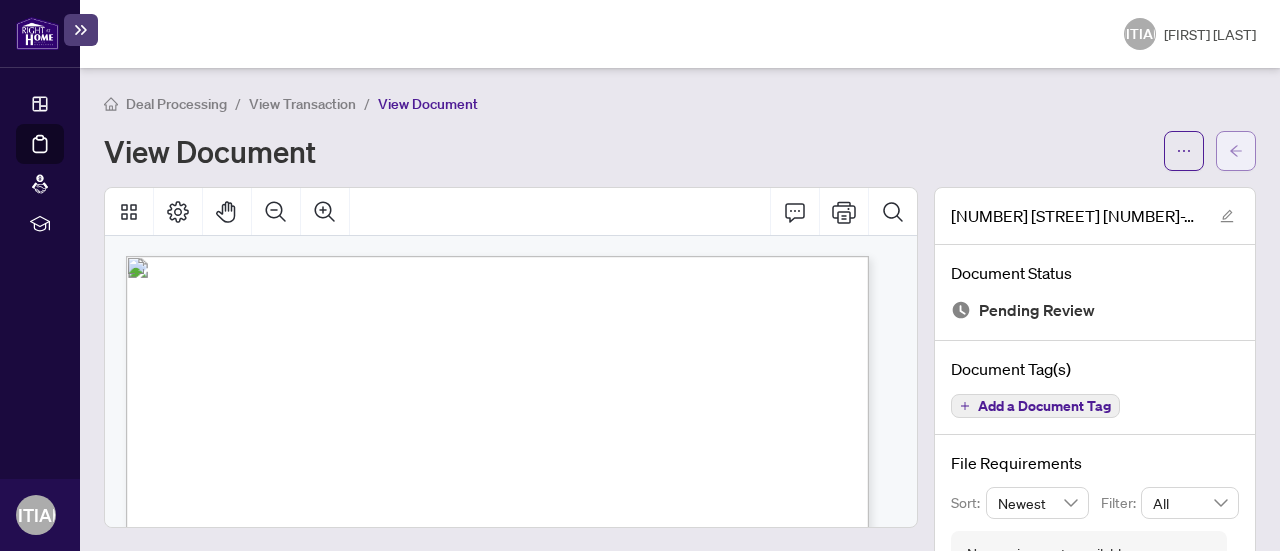 click at bounding box center (1236, 151) 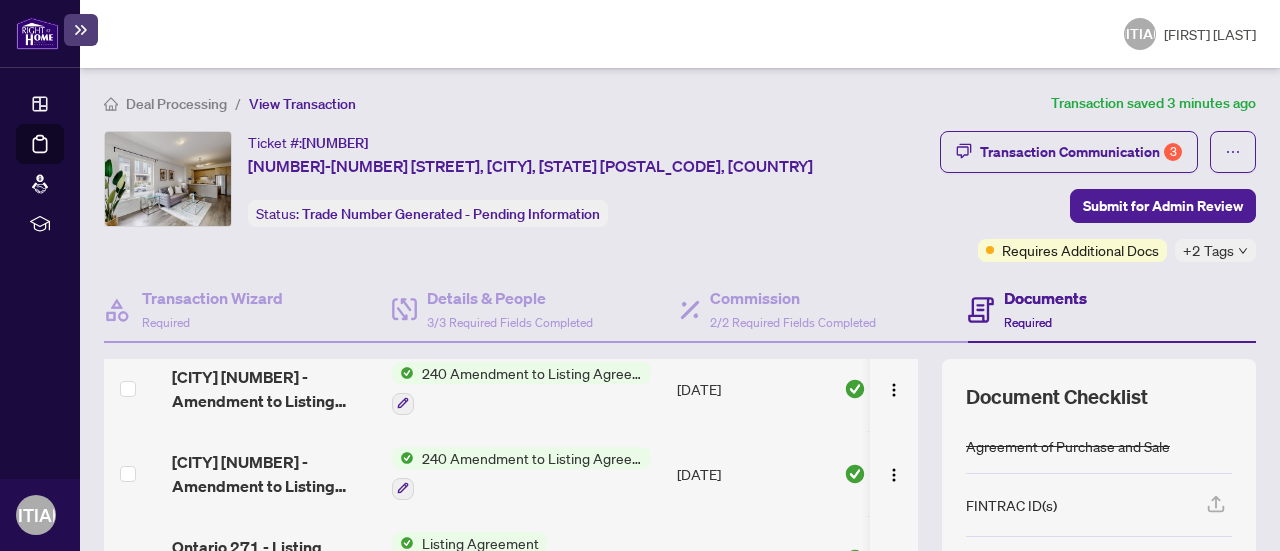 scroll, scrollTop: 708, scrollLeft: 0, axis: vertical 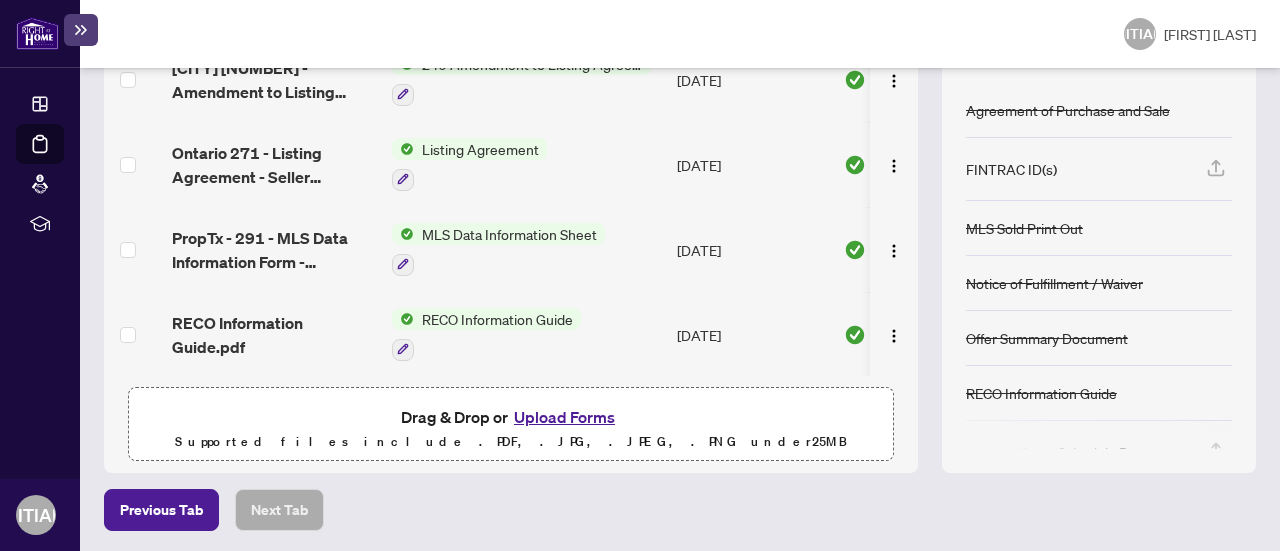 click on "Upload Forms" at bounding box center (564, 417) 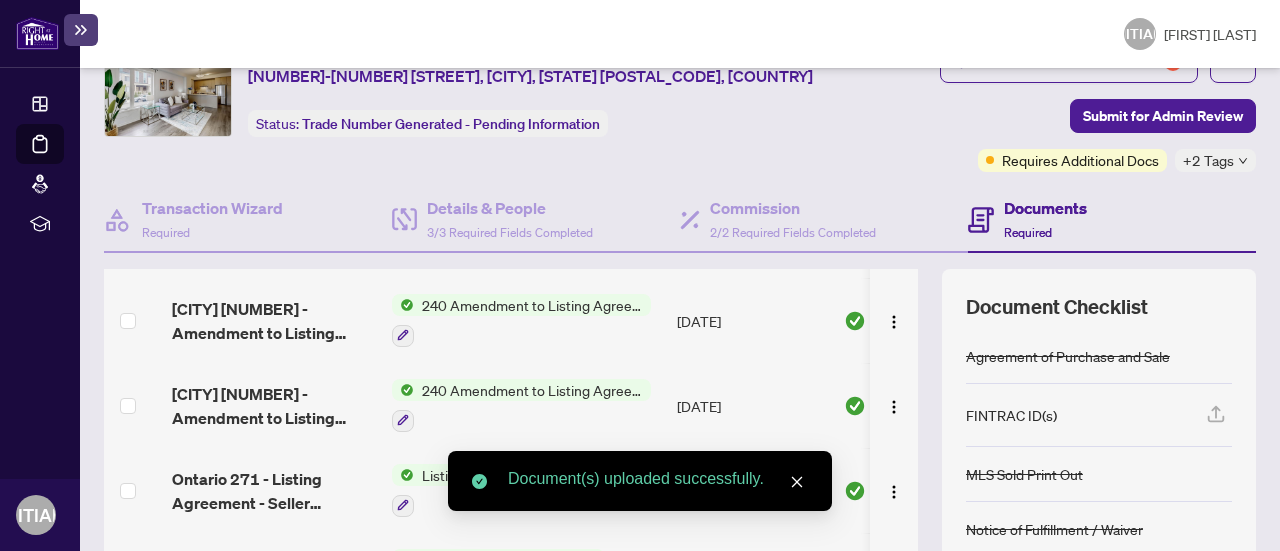 scroll, scrollTop: 200, scrollLeft: 0, axis: vertical 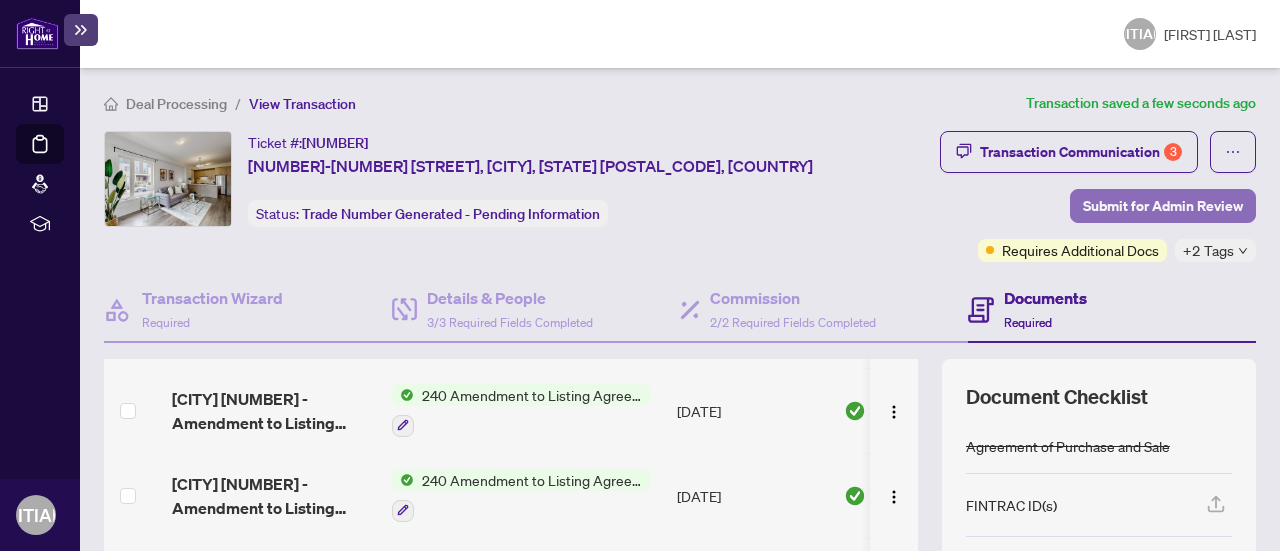 click on "Submit for Admin Review" at bounding box center [1163, 206] 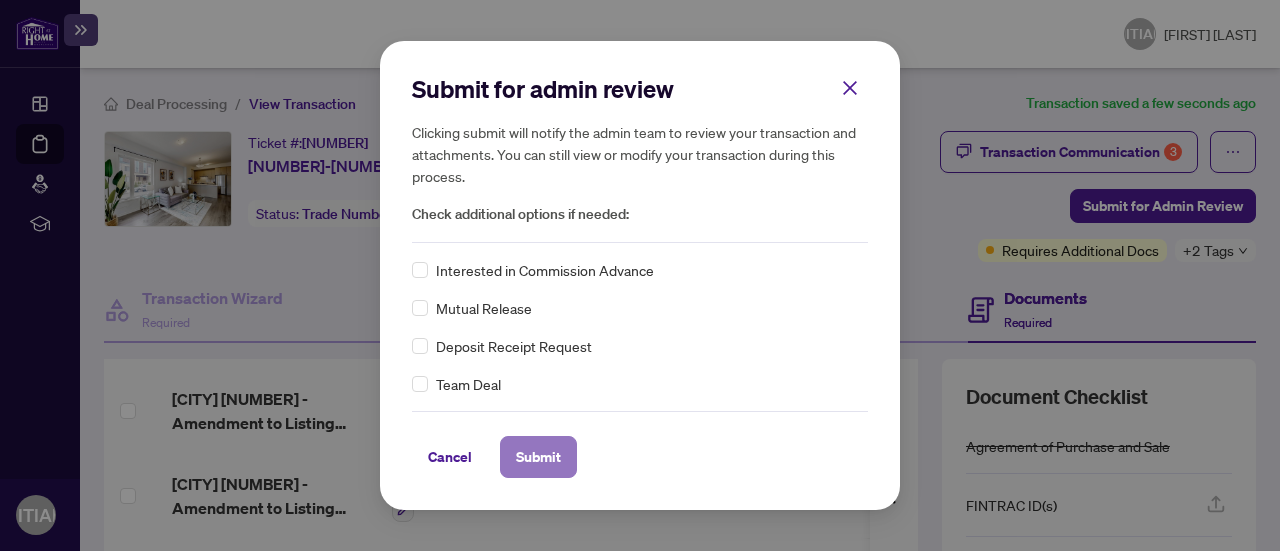 click on "Submit" at bounding box center (538, 457) 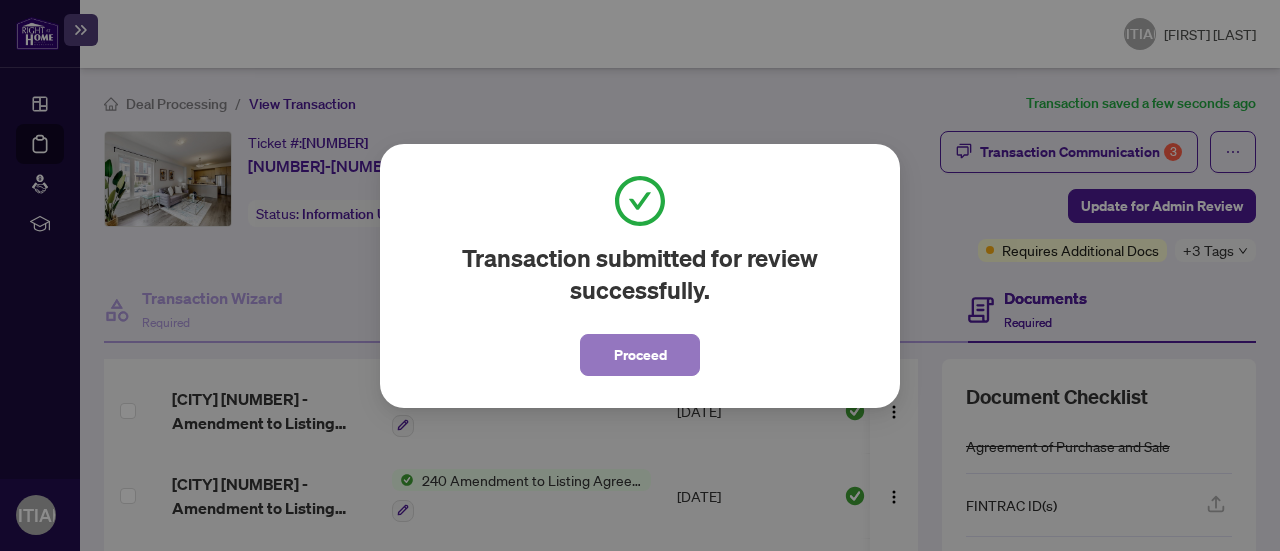 click on "Proceed" at bounding box center [640, 355] 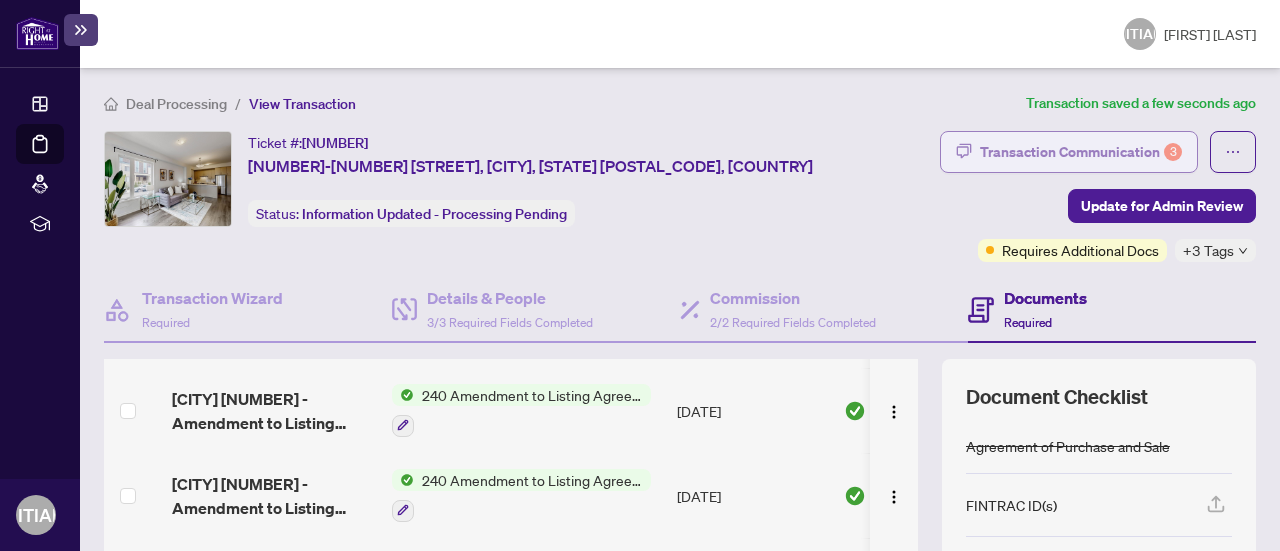 click on "Transaction Communication 3" at bounding box center (1081, 152) 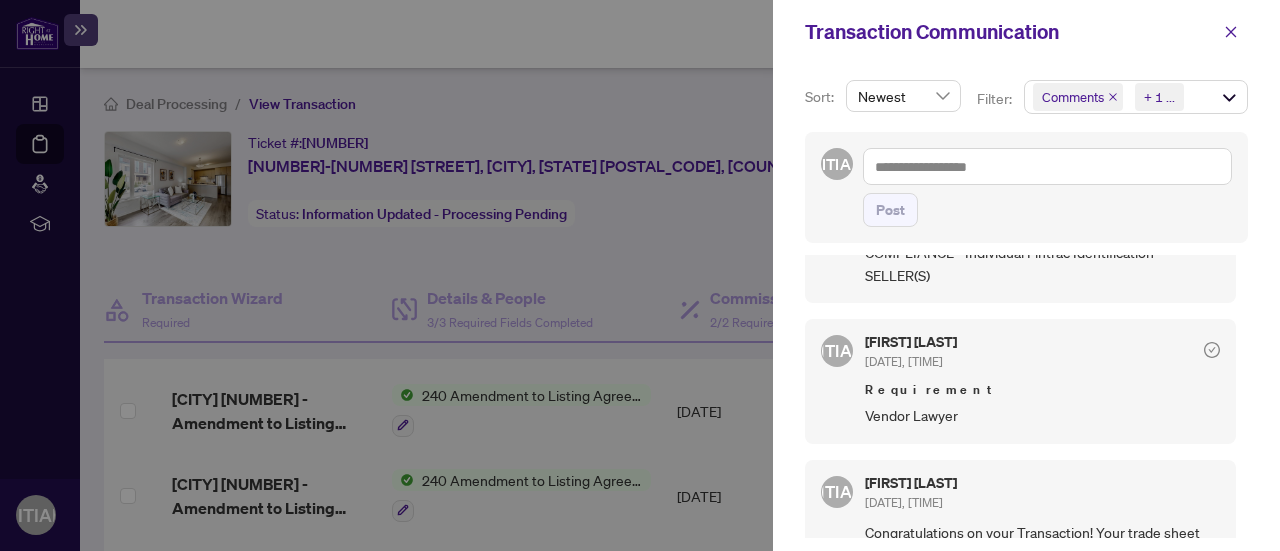 scroll, scrollTop: 300, scrollLeft: 0, axis: vertical 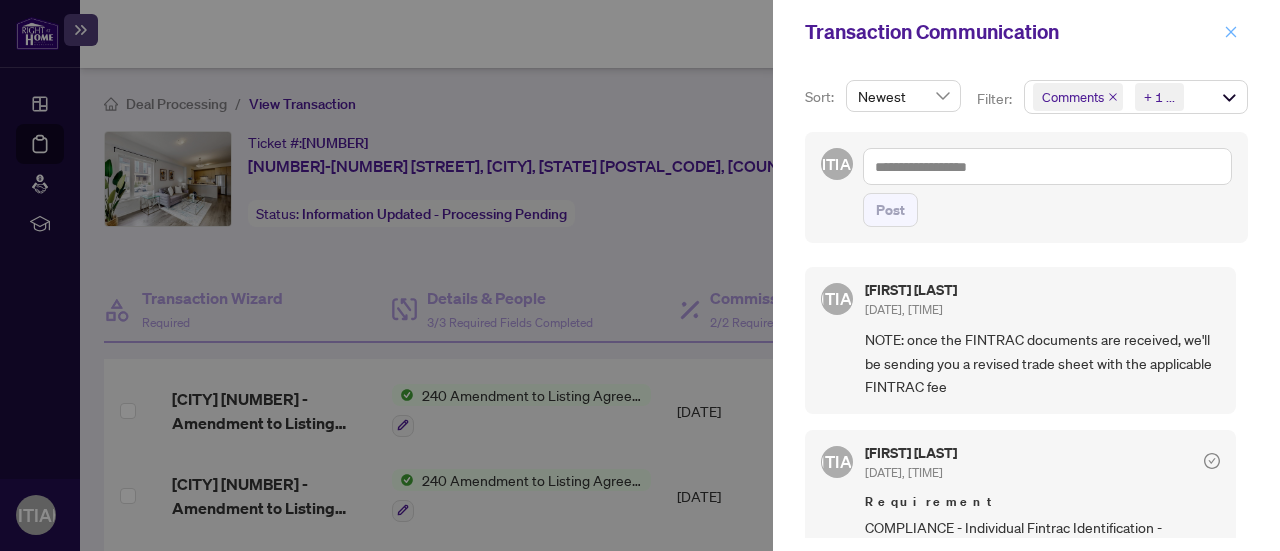 click at bounding box center [1231, 31] 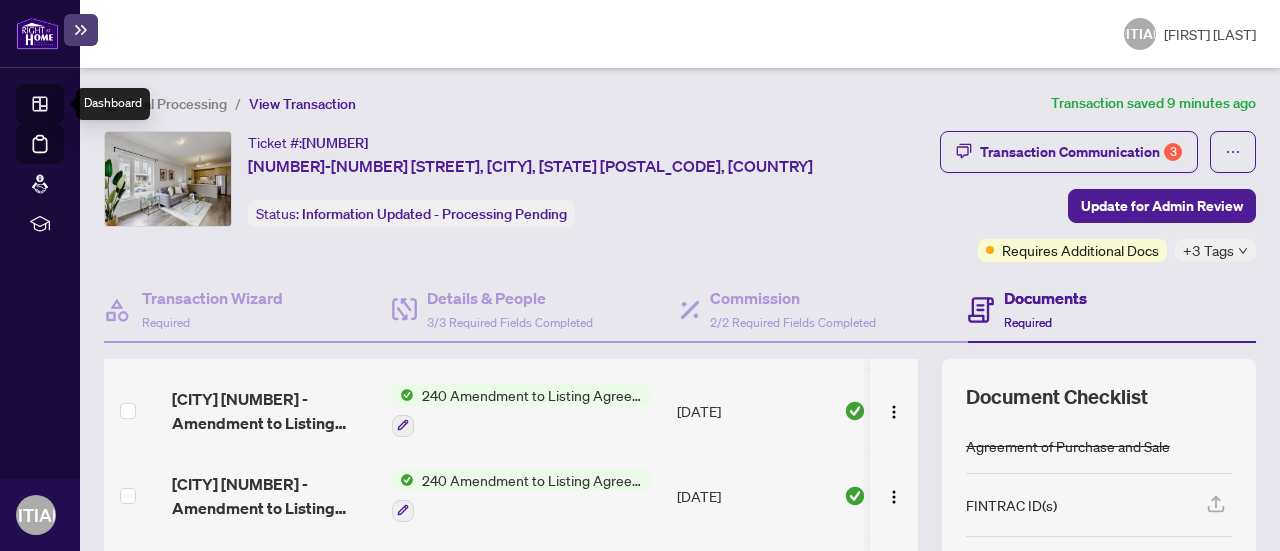 click on "Dashboard" at bounding box center (62, 107) 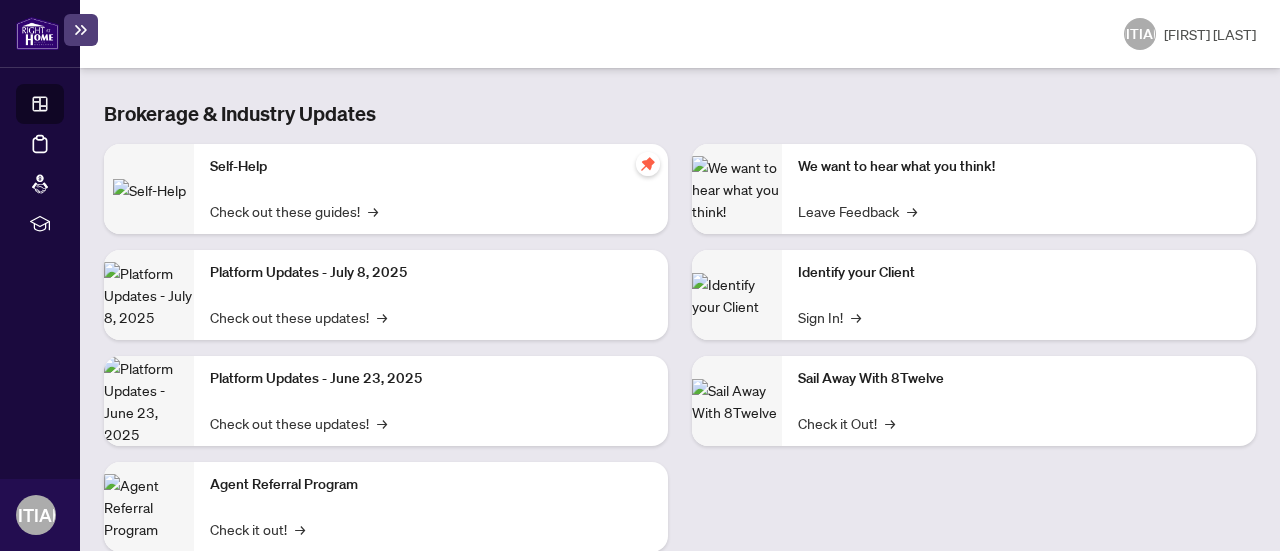 scroll, scrollTop: 0, scrollLeft: 0, axis: both 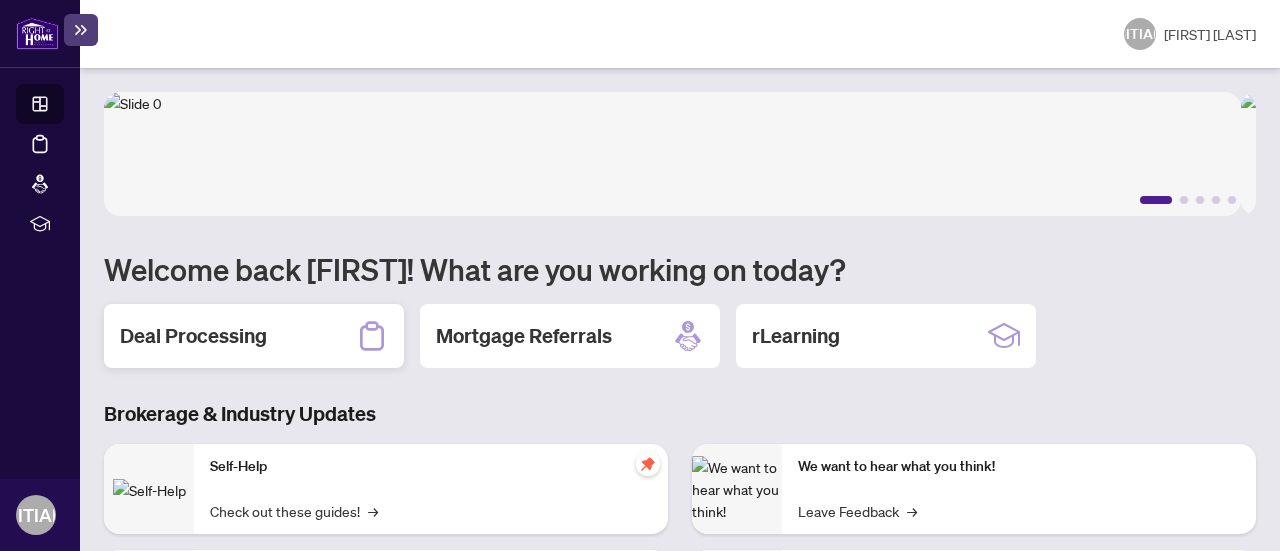 click on "Deal Processing" at bounding box center [193, 336] 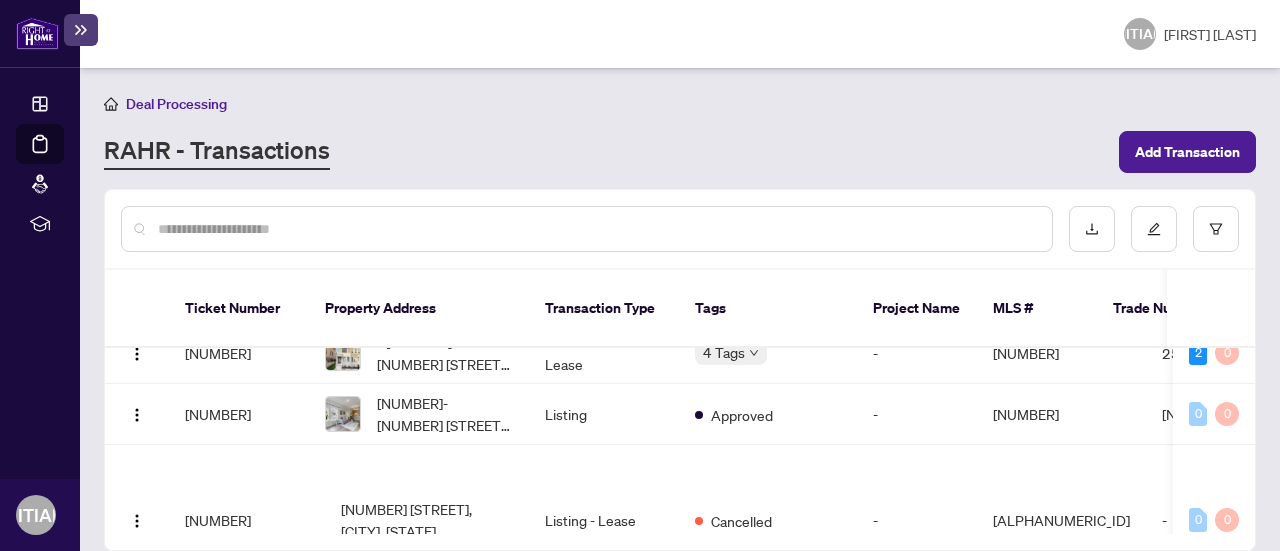 scroll, scrollTop: 400, scrollLeft: 0, axis: vertical 